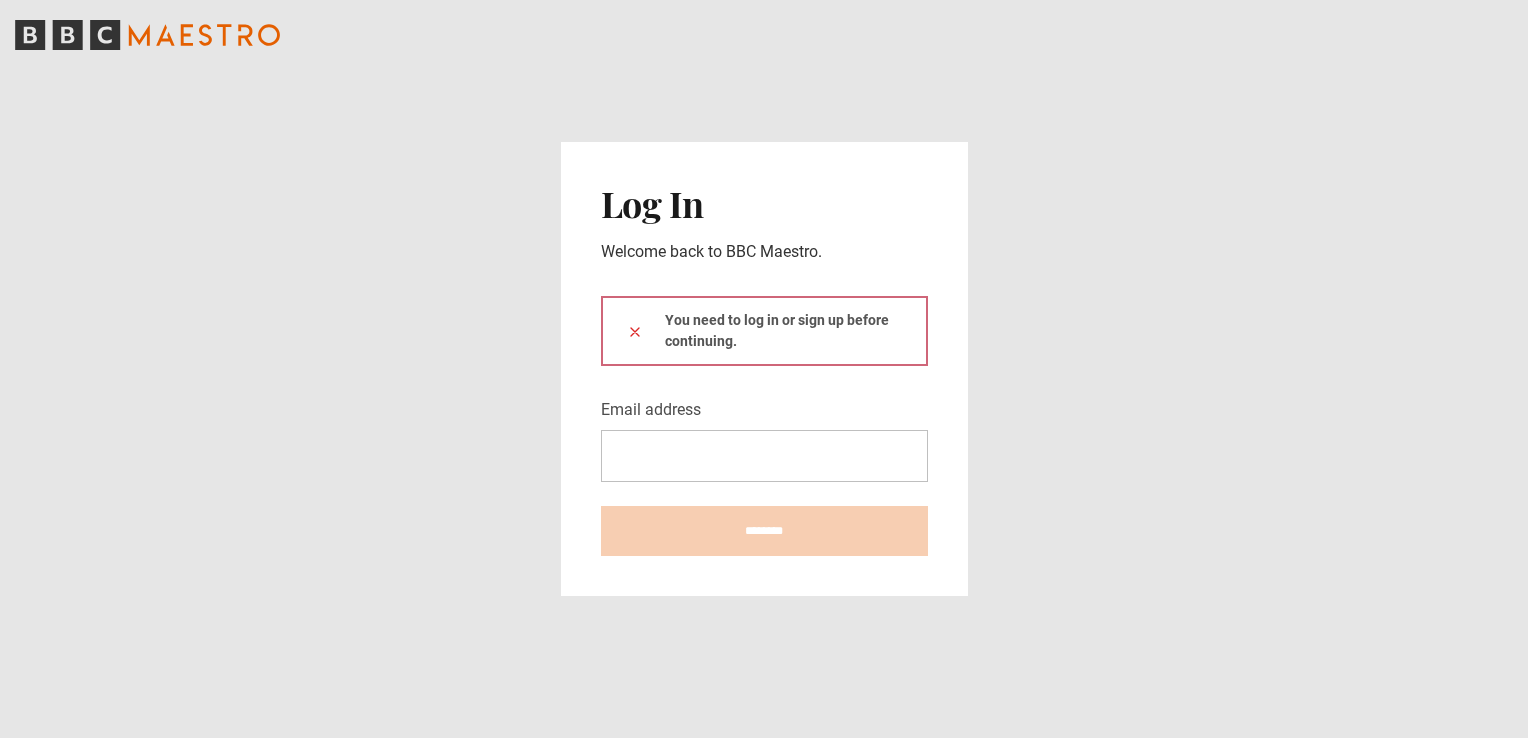 scroll, scrollTop: 0, scrollLeft: 0, axis: both 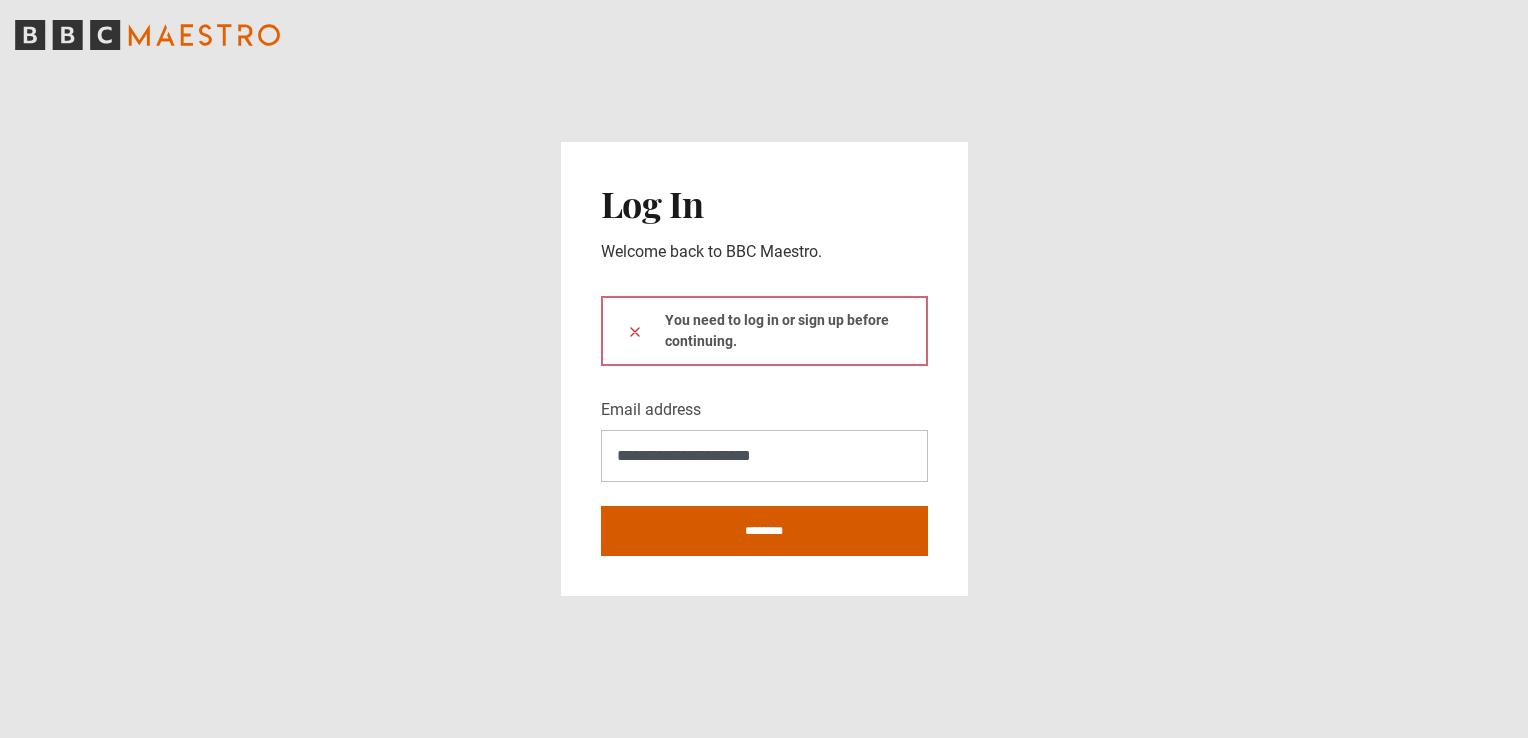 click on "********" at bounding box center [764, 531] 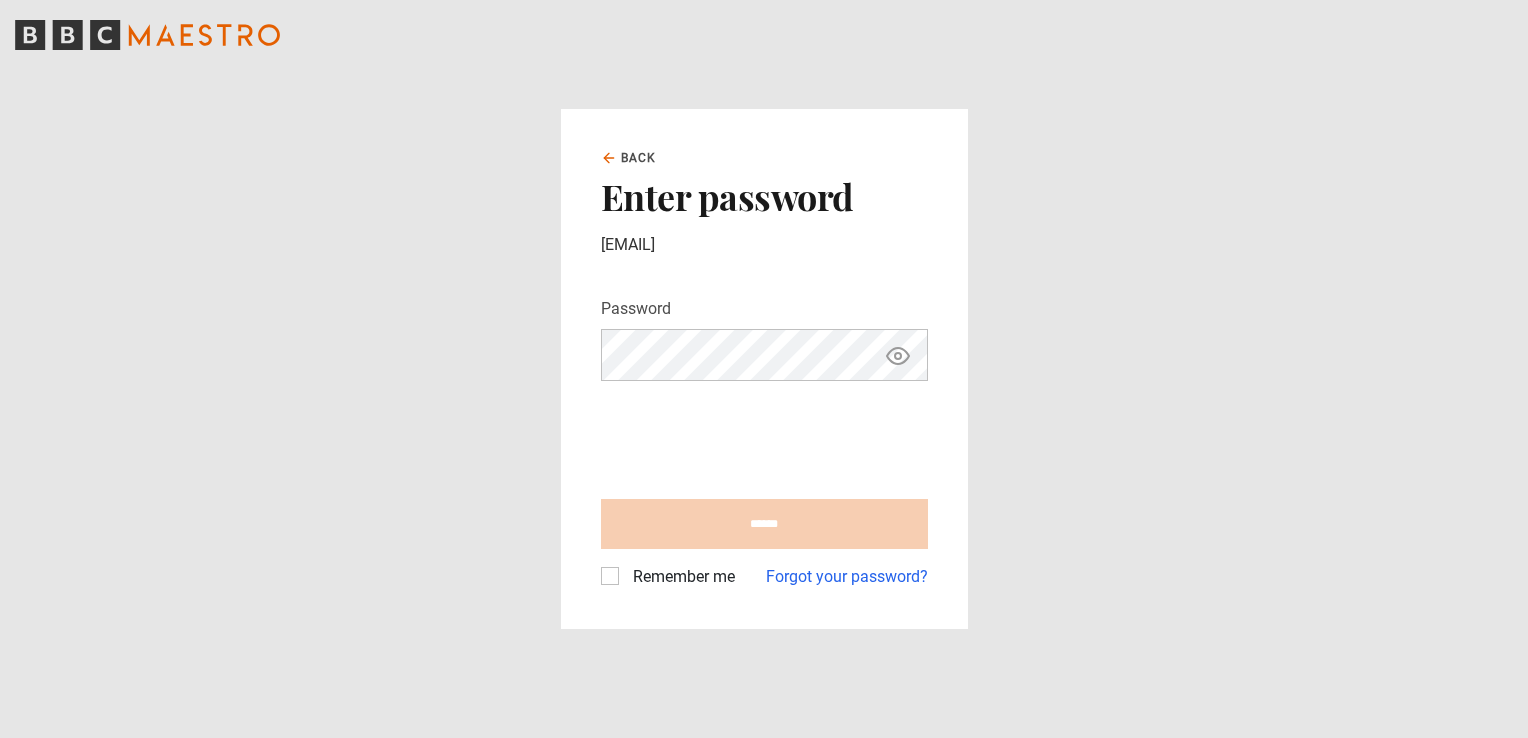 scroll, scrollTop: 0, scrollLeft: 0, axis: both 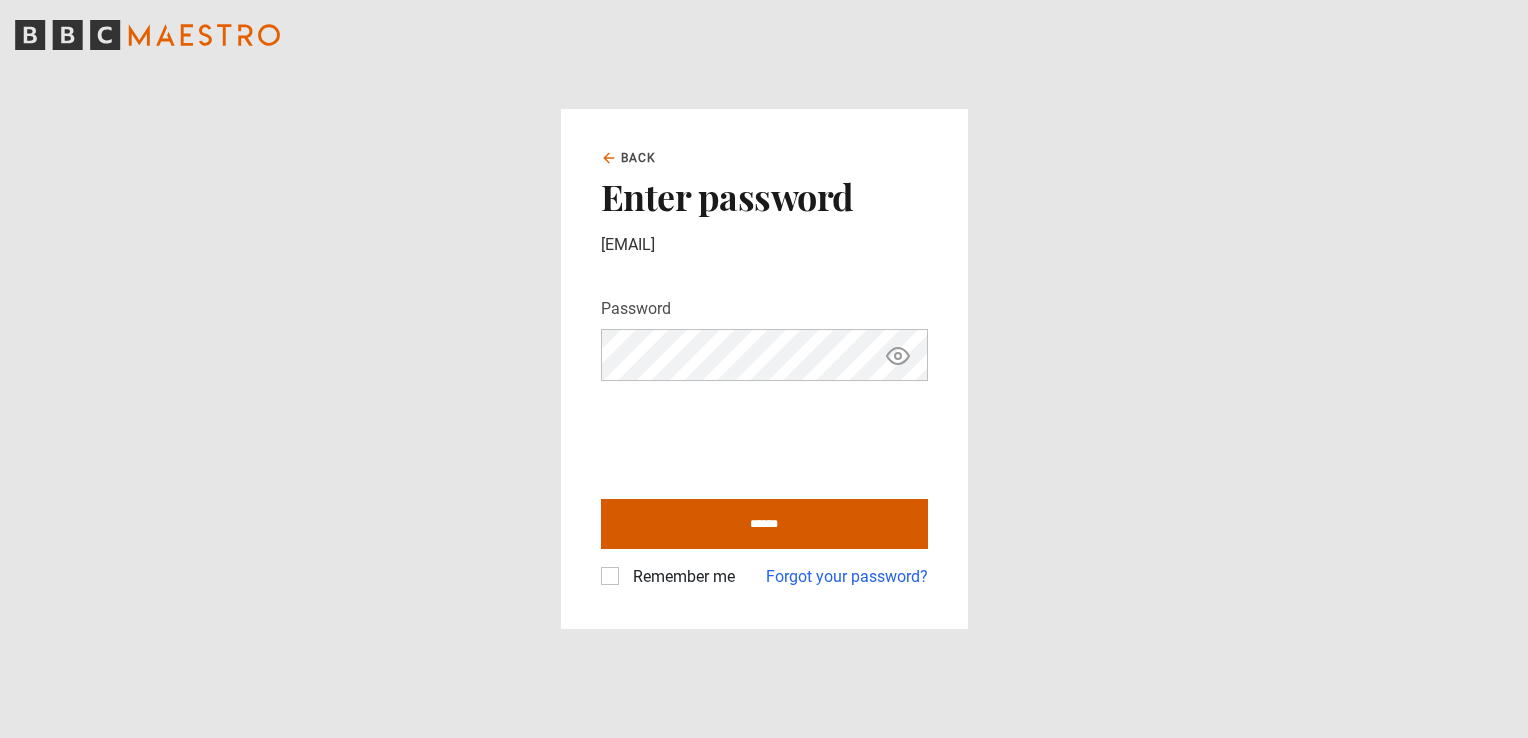 click on "******" at bounding box center [764, 524] 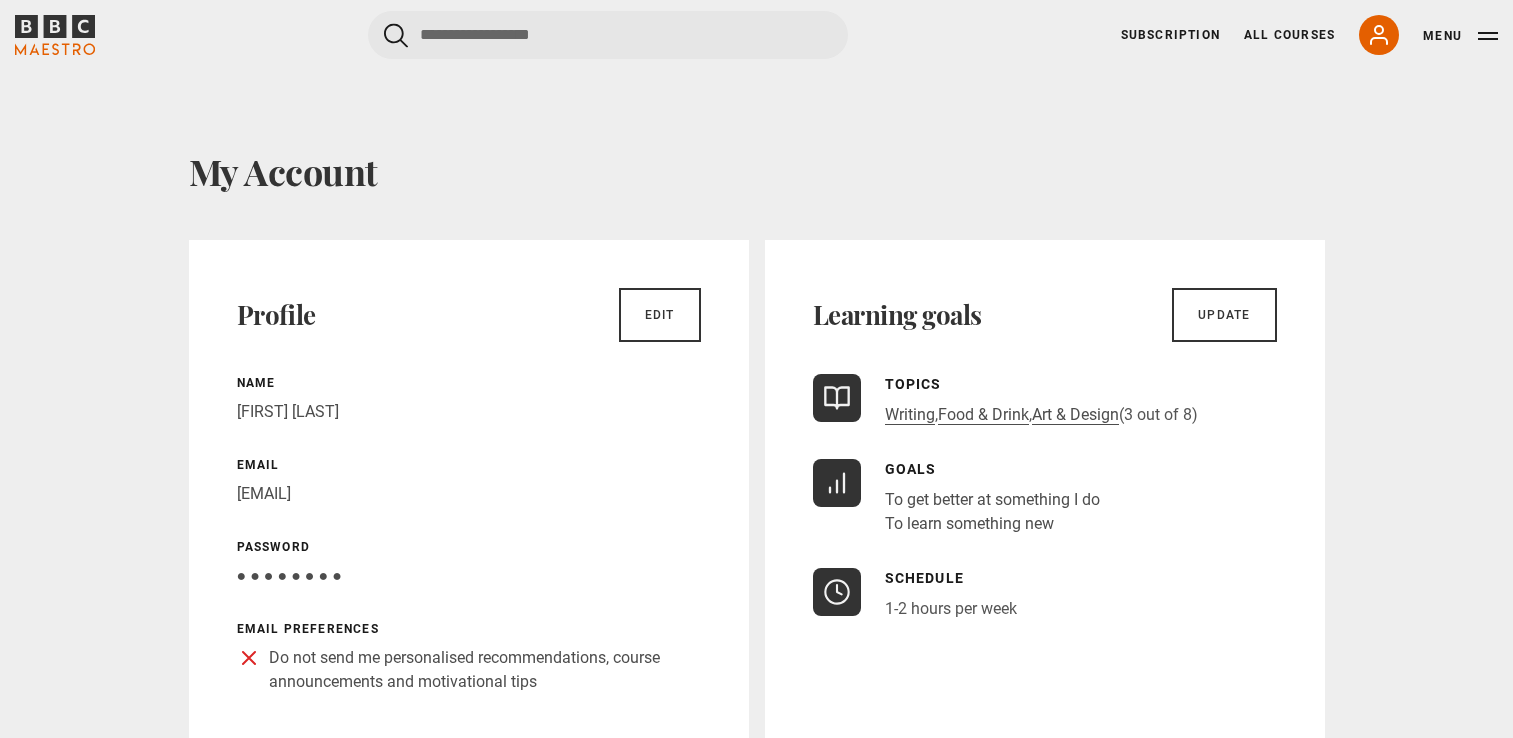 scroll, scrollTop: 0, scrollLeft: 0, axis: both 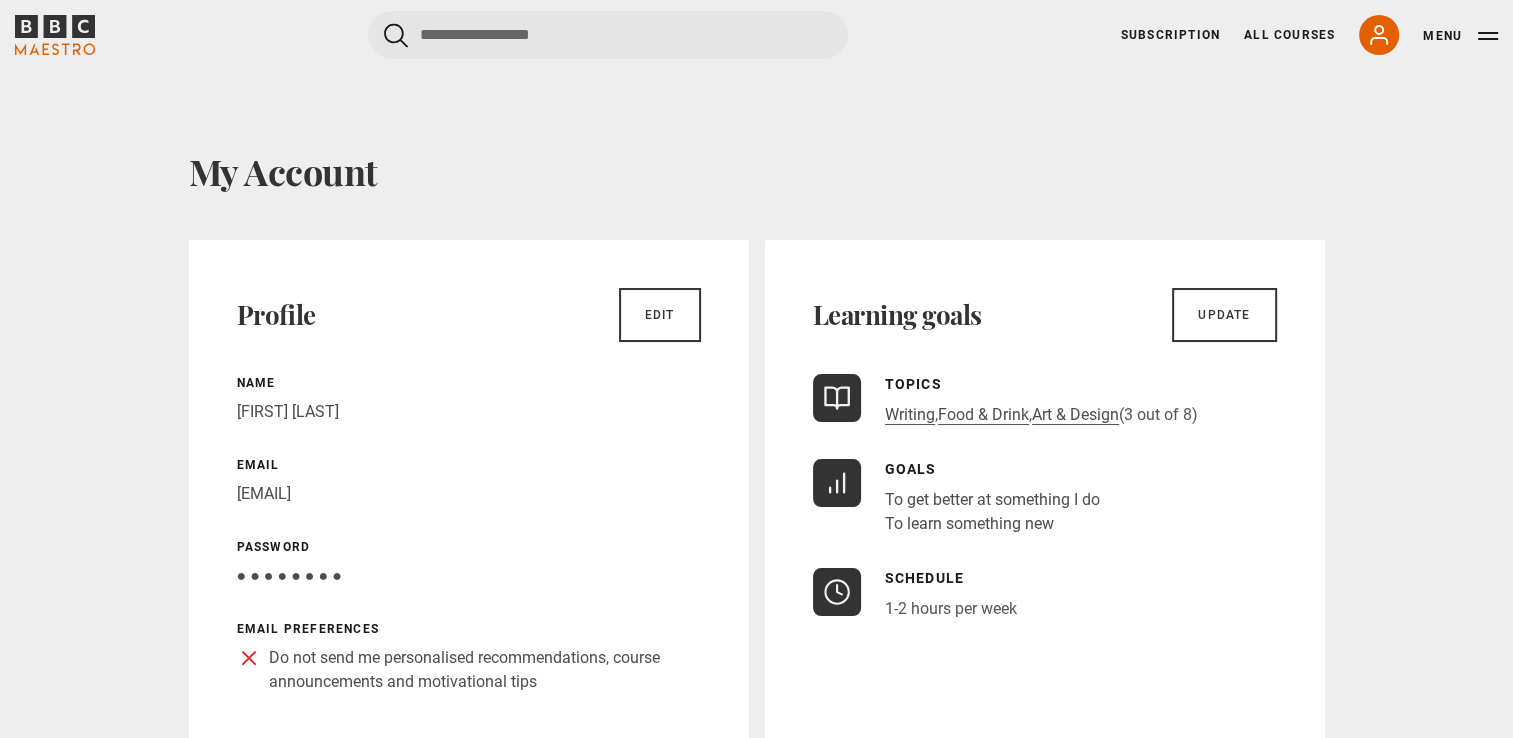 click 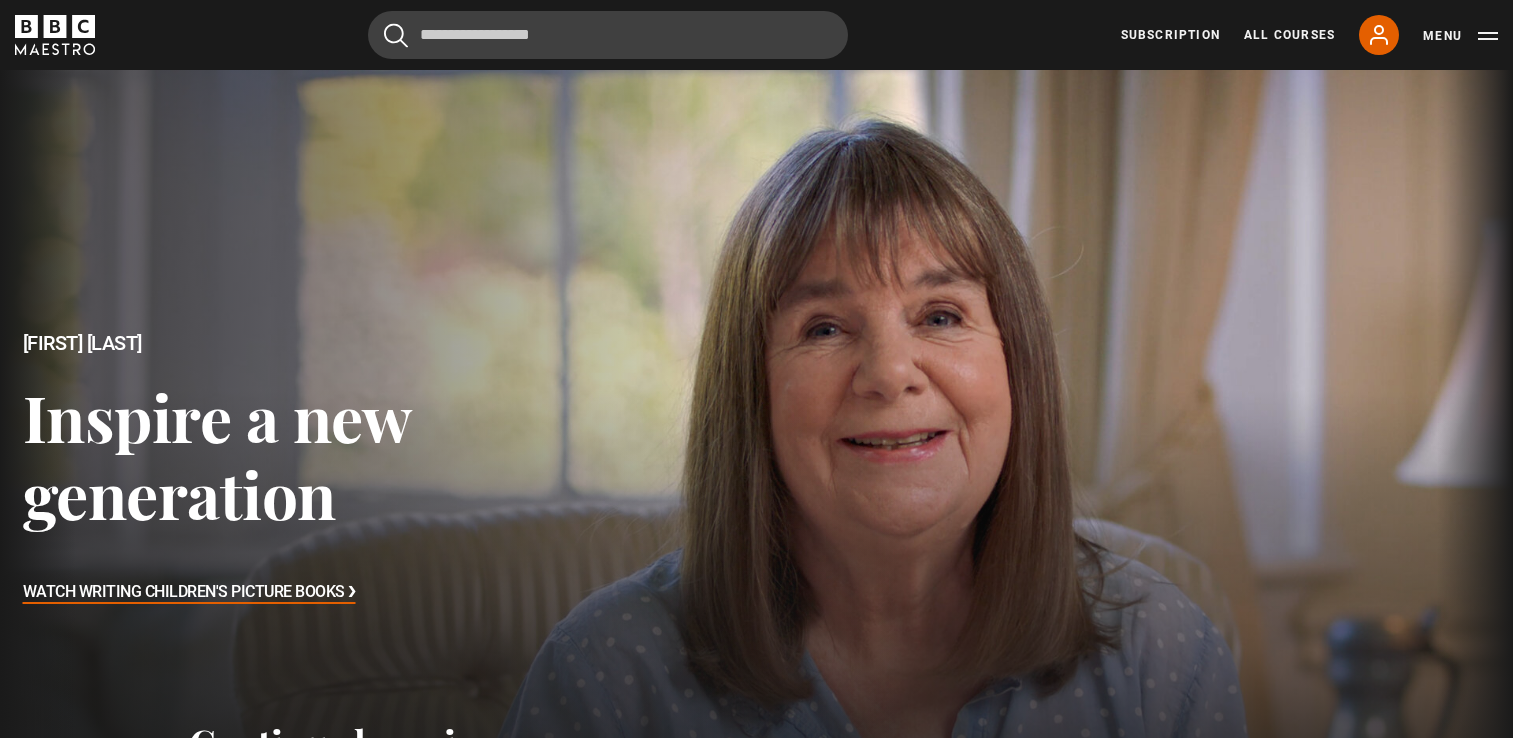 scroll, scrollTop: 0, scrollLeft: 0, axis: both 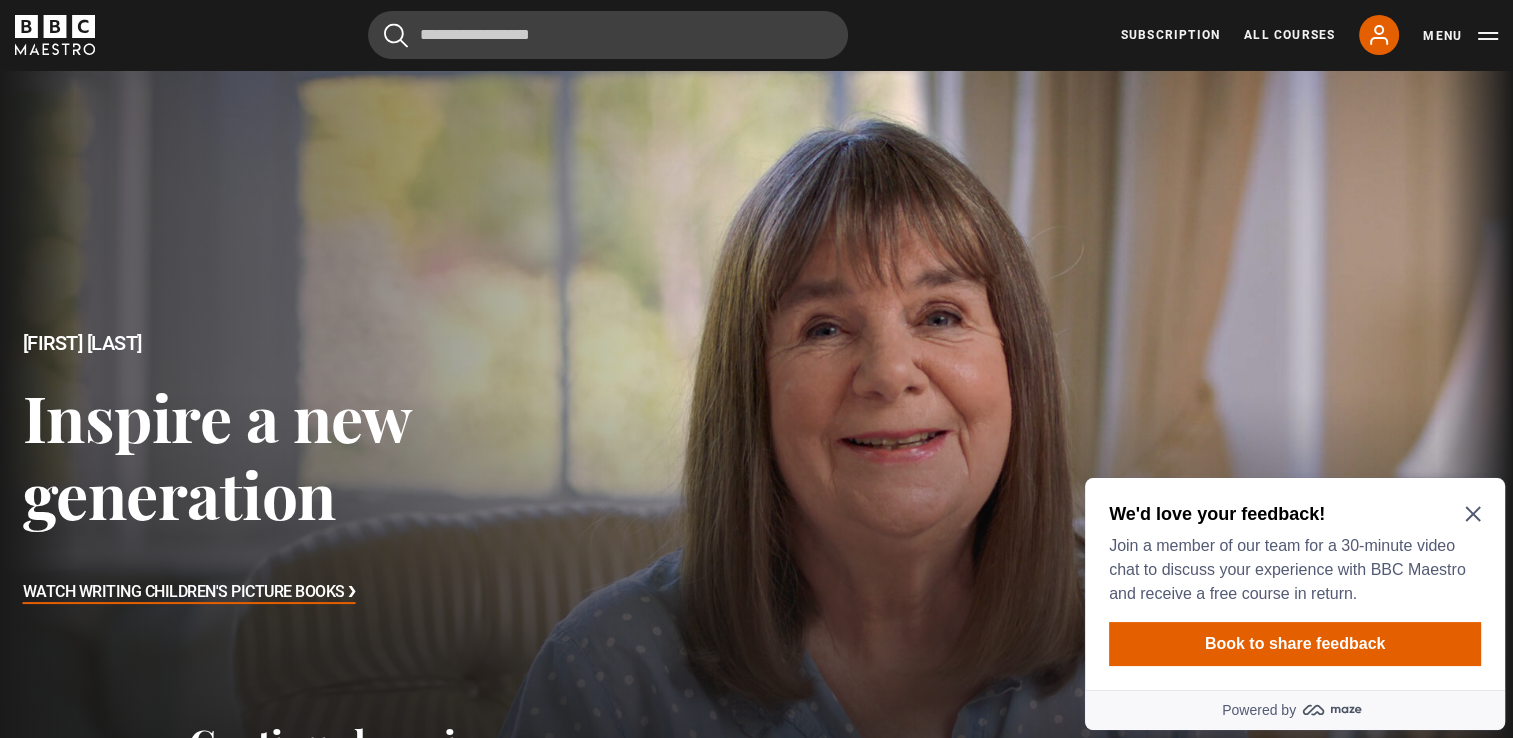 click 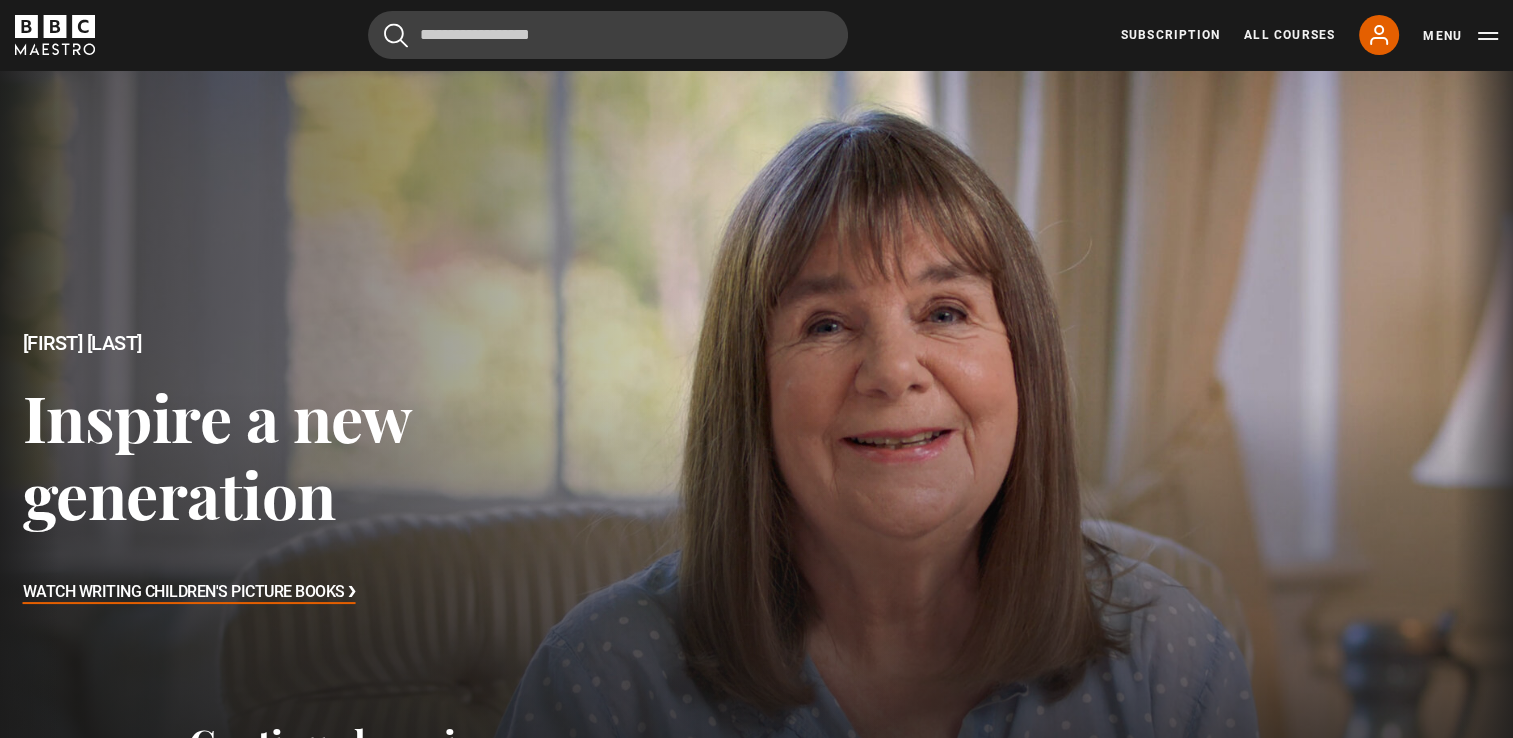 click on "Watch
Writing Children's Picture Books ❯" at bounding box center [189, 593] 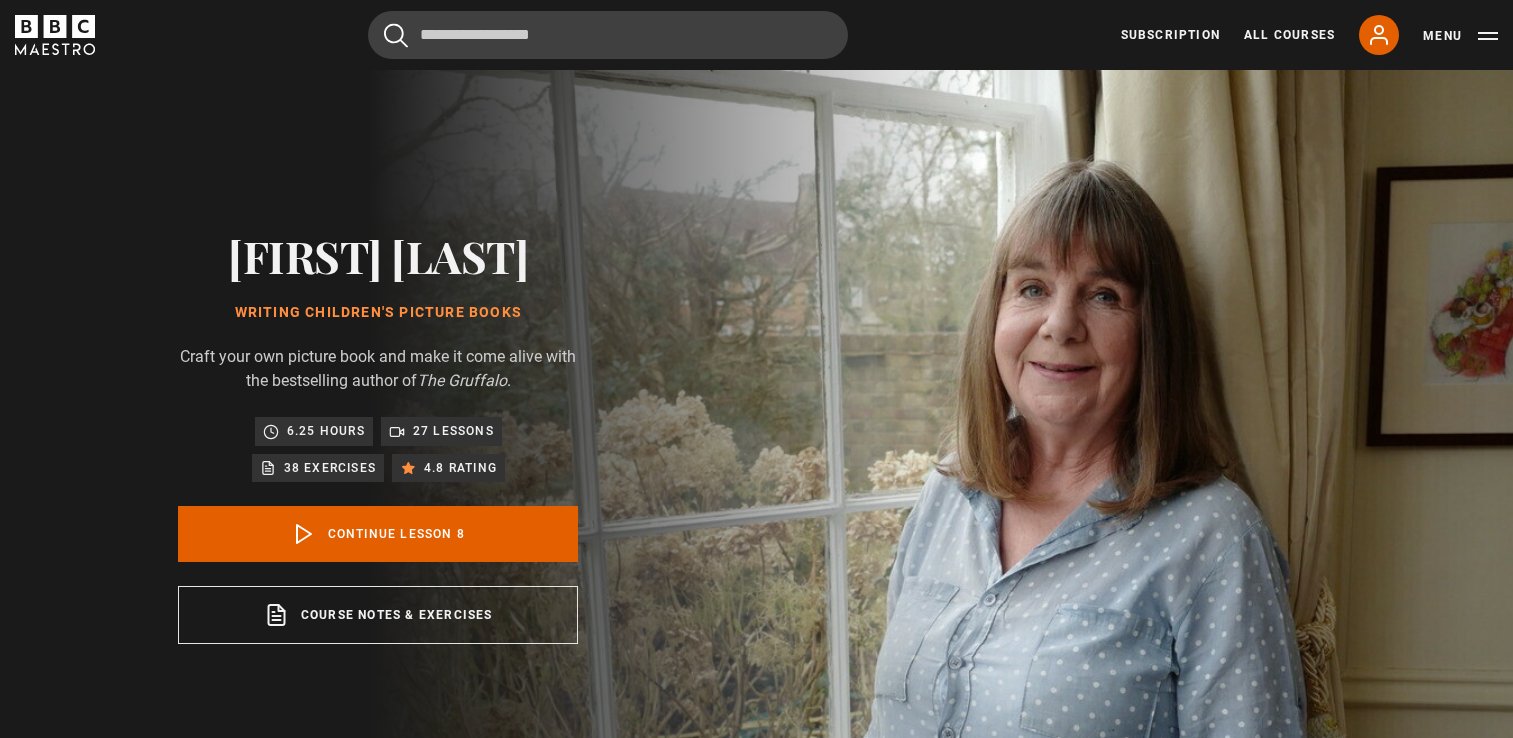 scroll, scrollTop: 804, scrollLeft: 0, axis: vertical 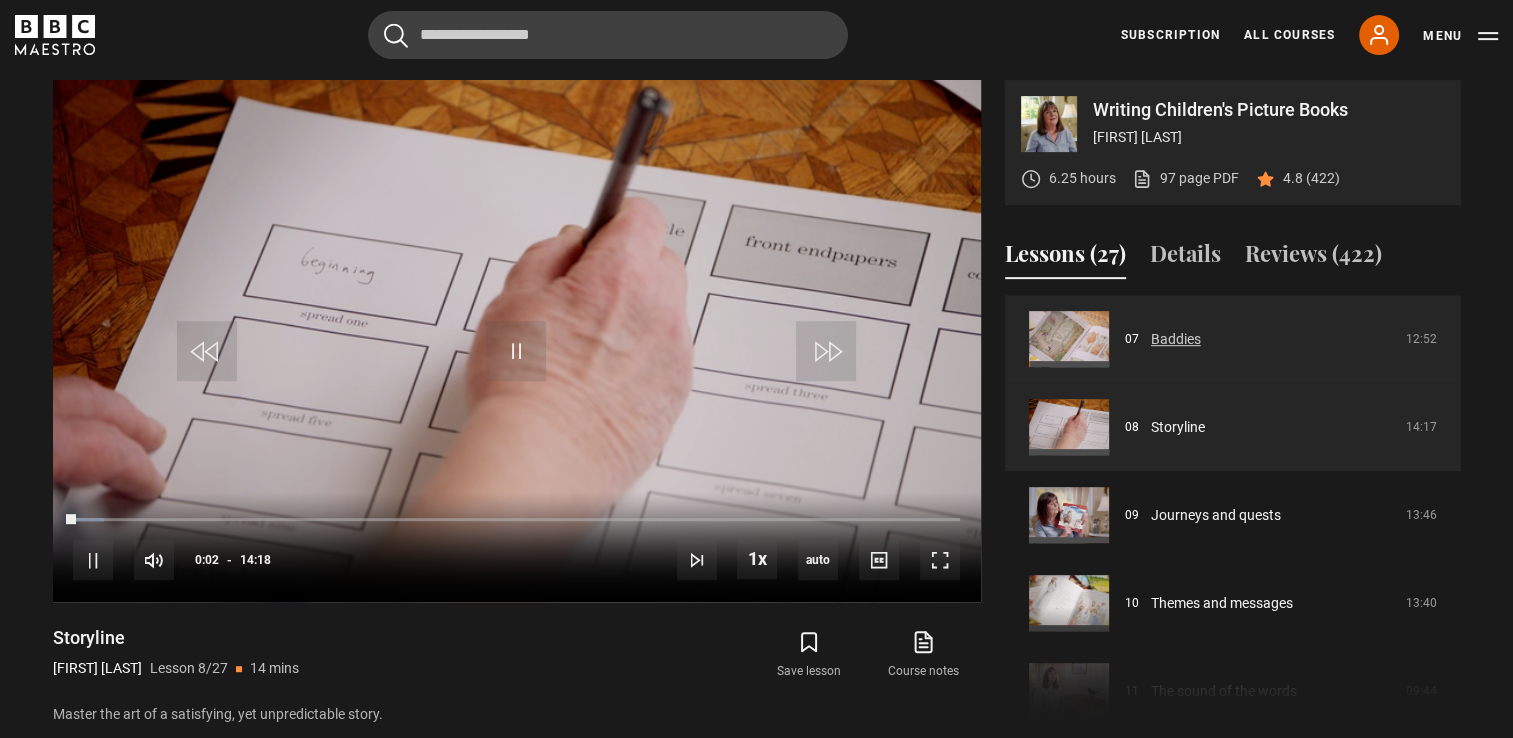 click on "Baddies" at bounding box center [1176, 339] 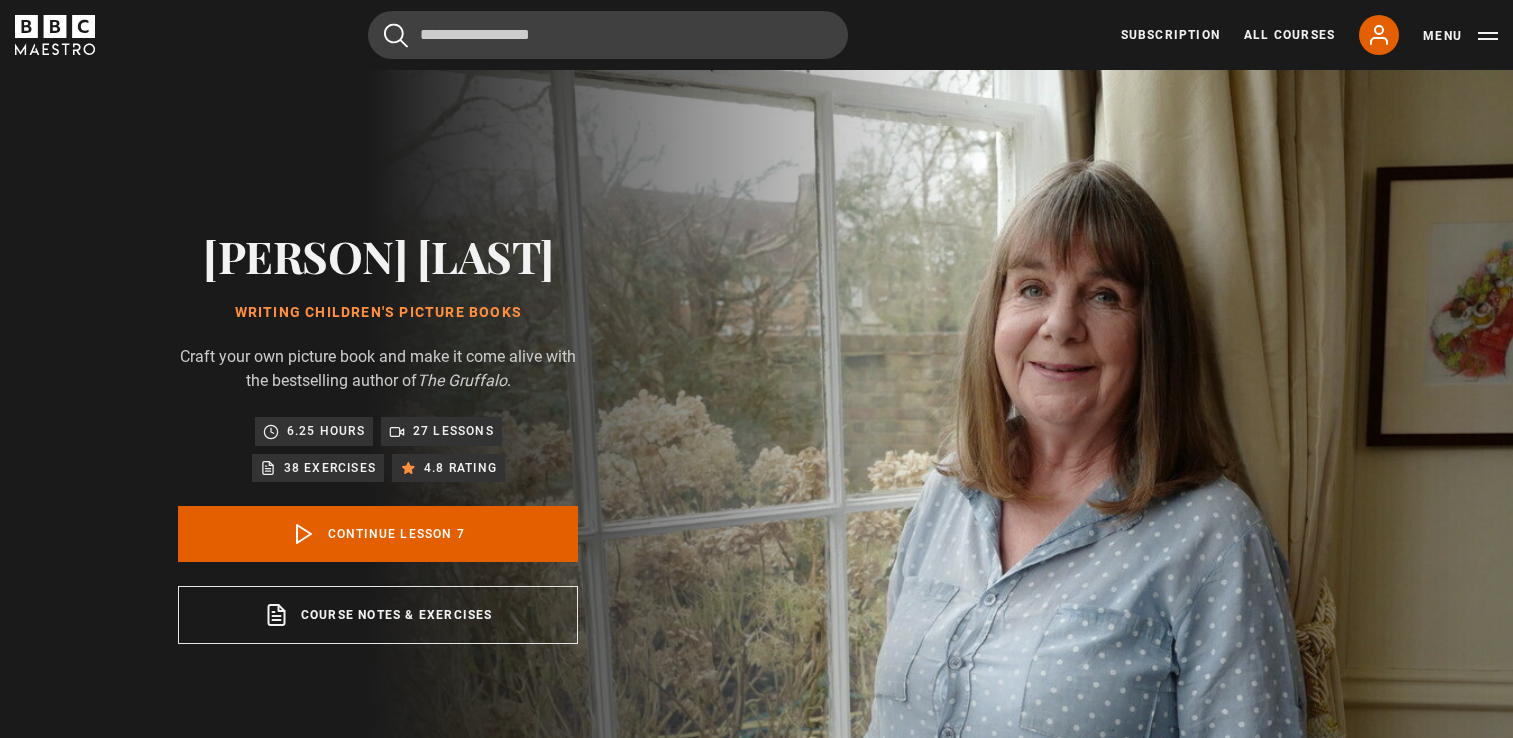 scroll, scrollTop: 804, scrollLeft: 0, axis: vertical 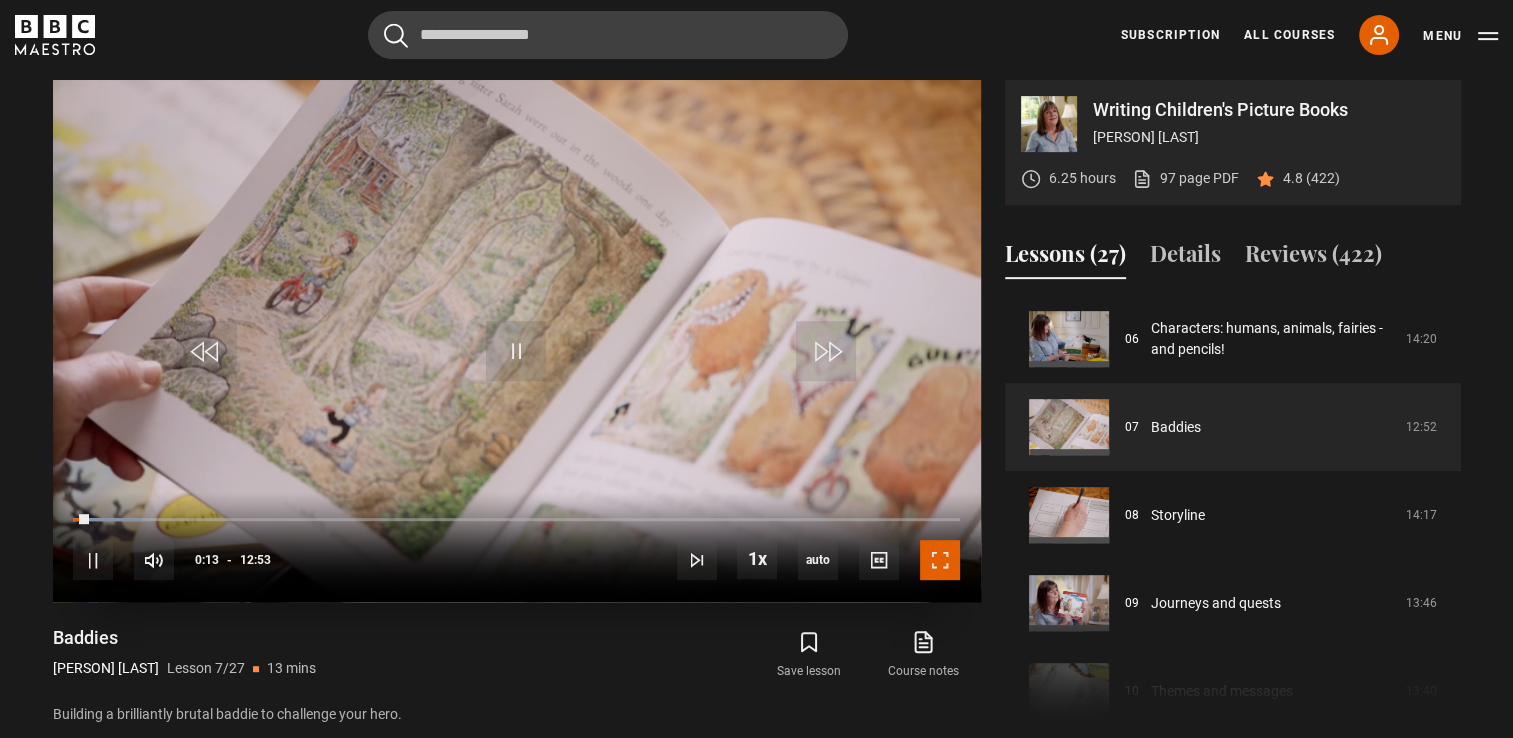 click at bounding box center (940, 560) 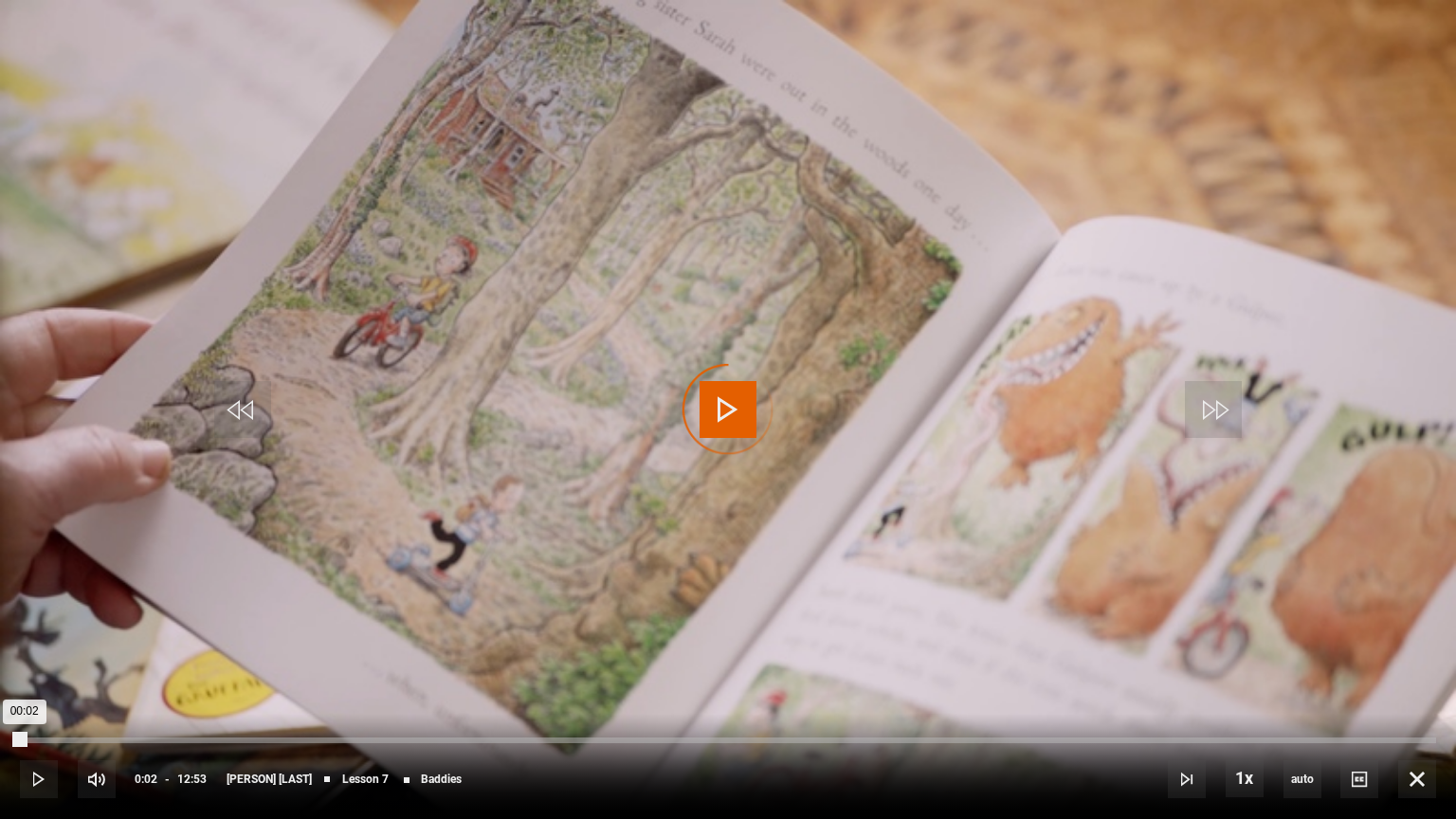 click on "Loaded :  0.00% 00:02 00:02" at bounding box center (728, 740) 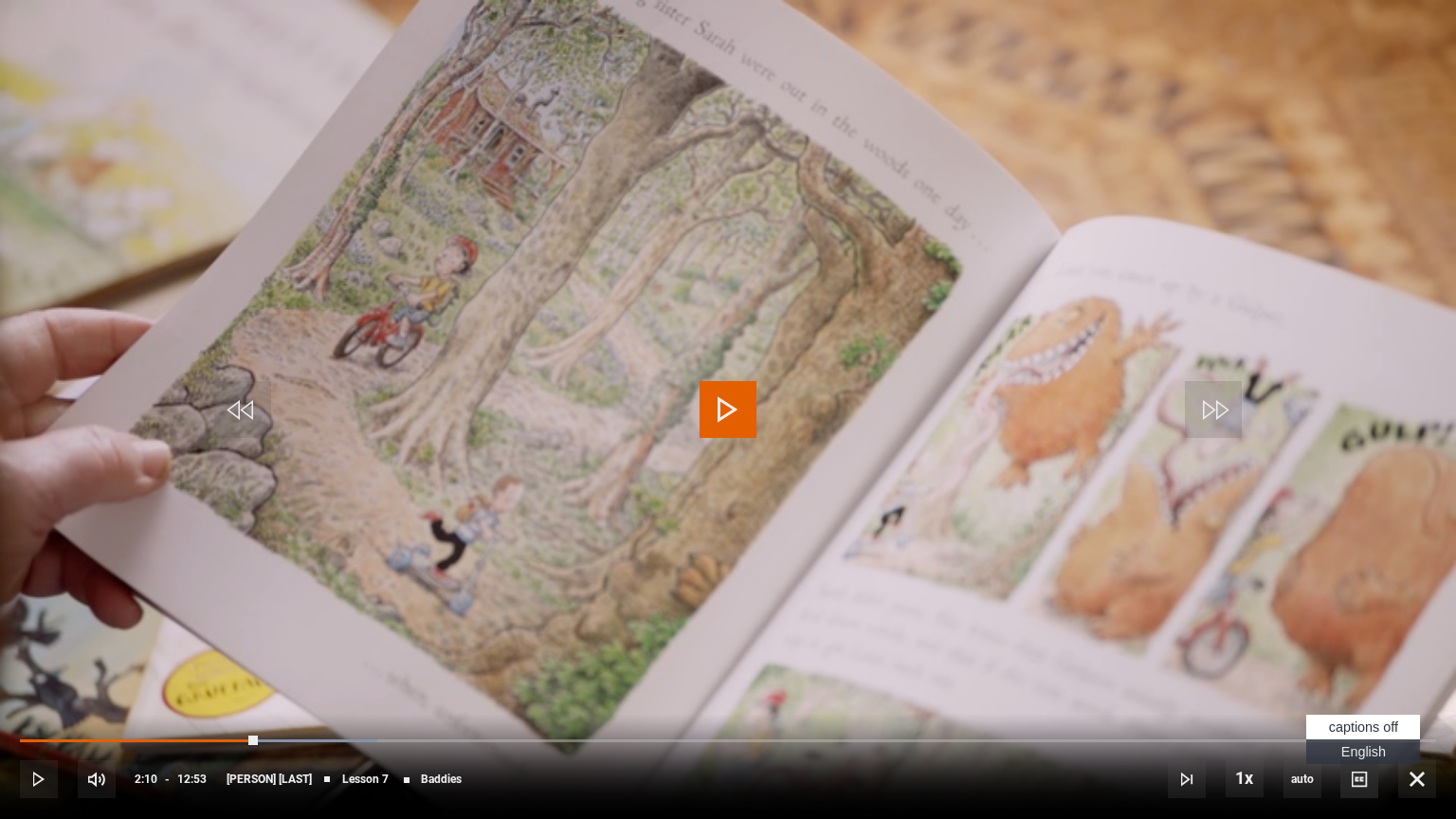 click at bounding box center (1359, 779) 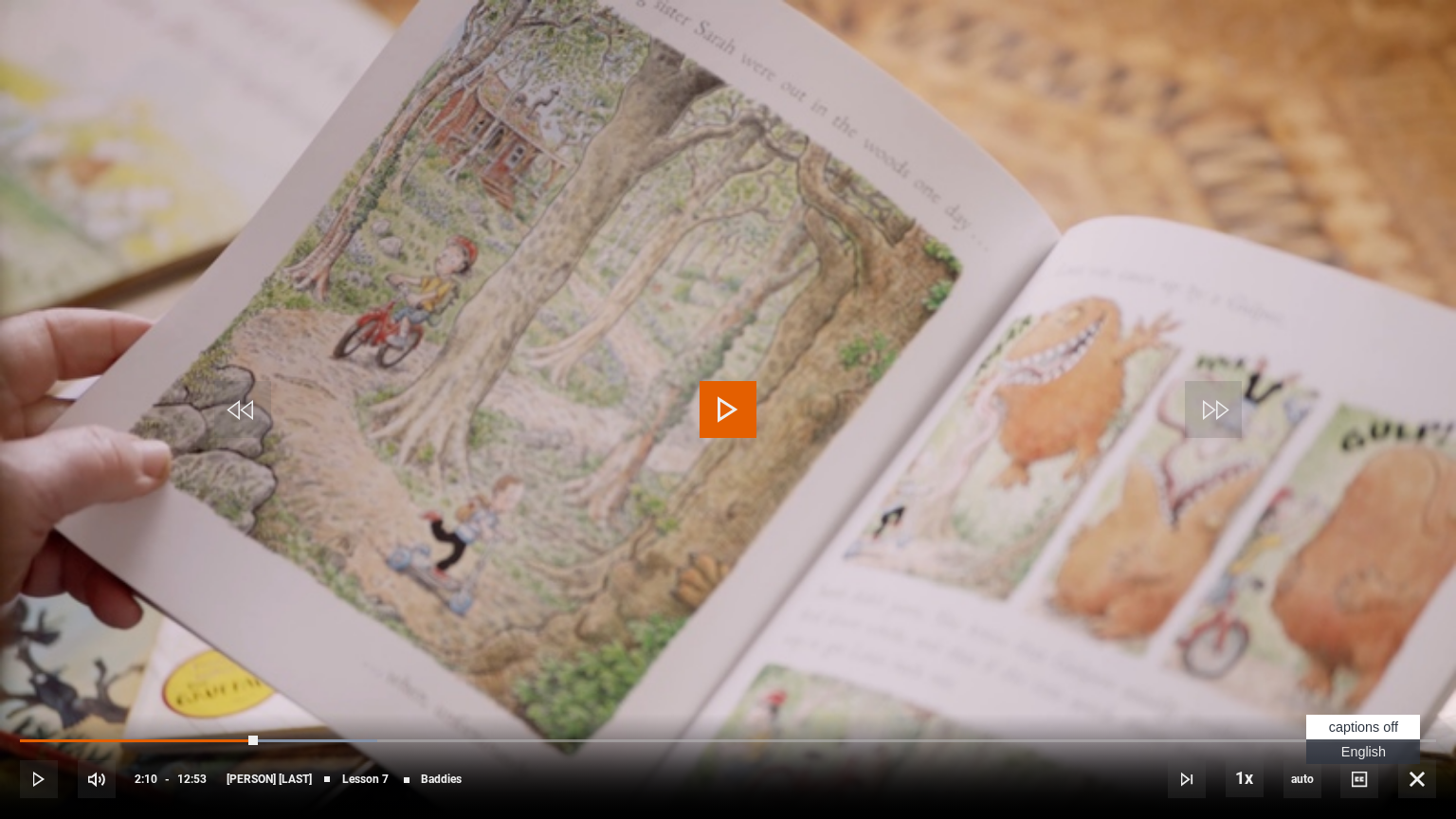 click on "English  Captions" at bounding box center [1363, 752] 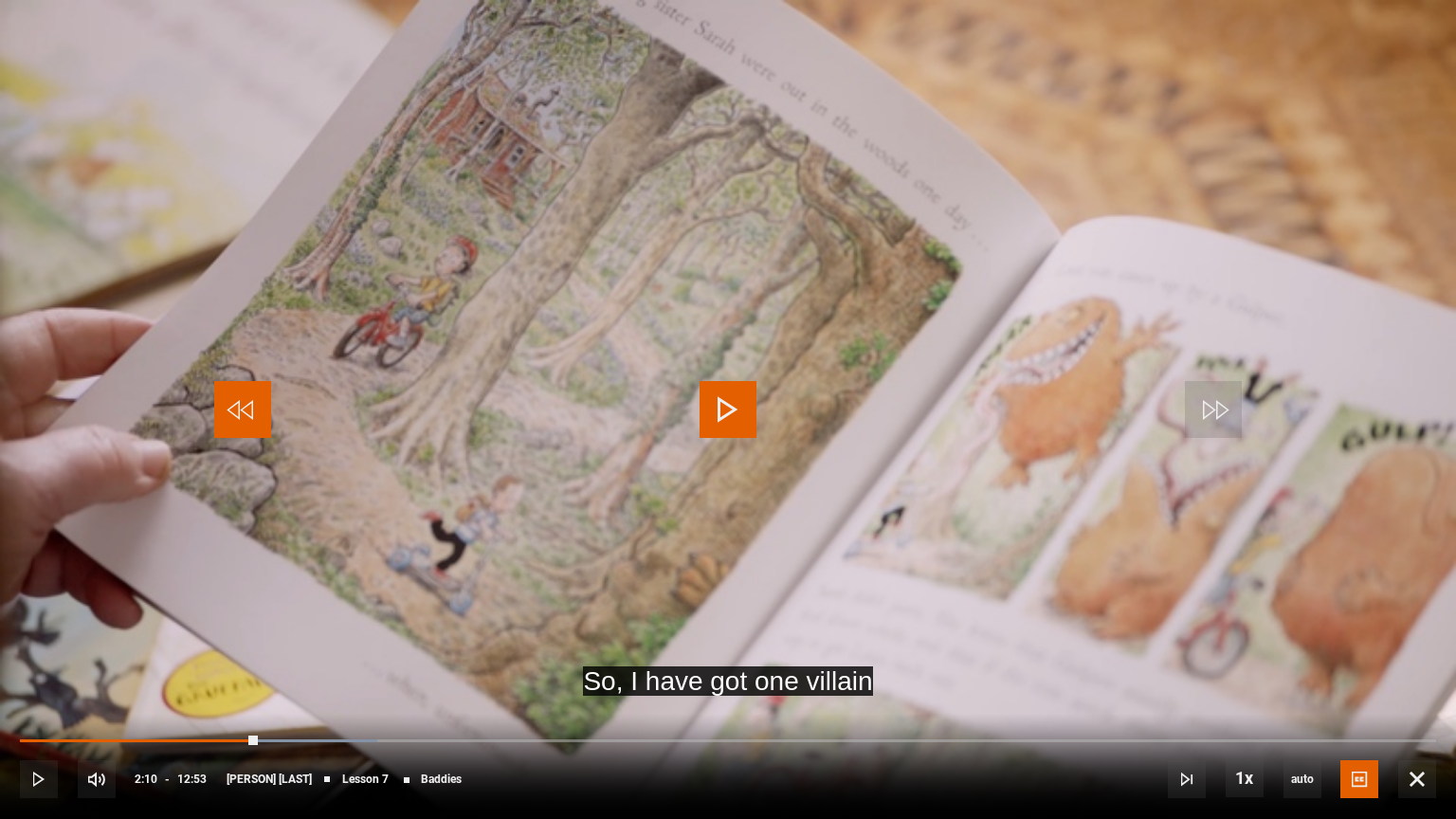 click at bounding box center (243, 410) 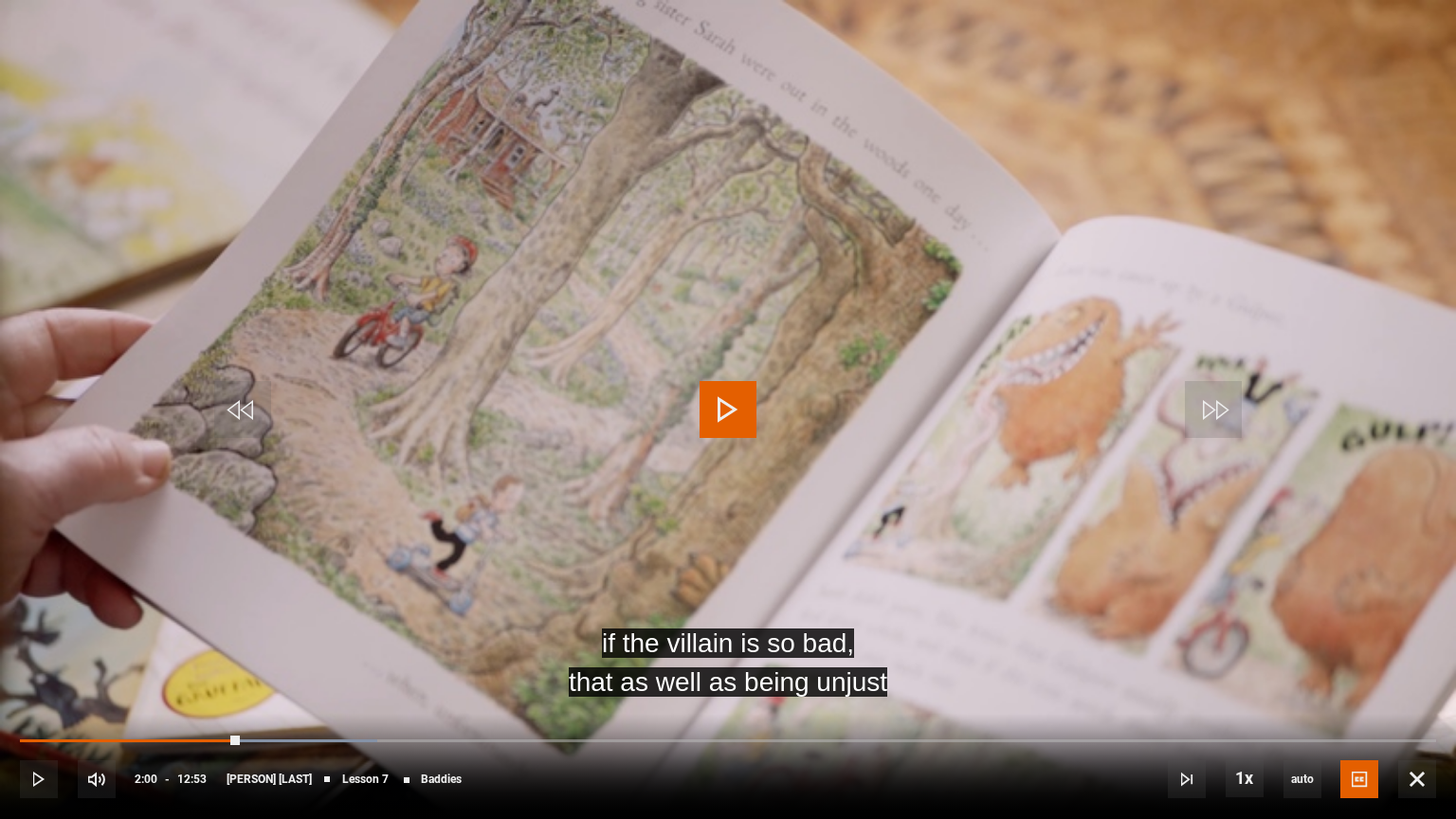click at bounding box center [728, 410] 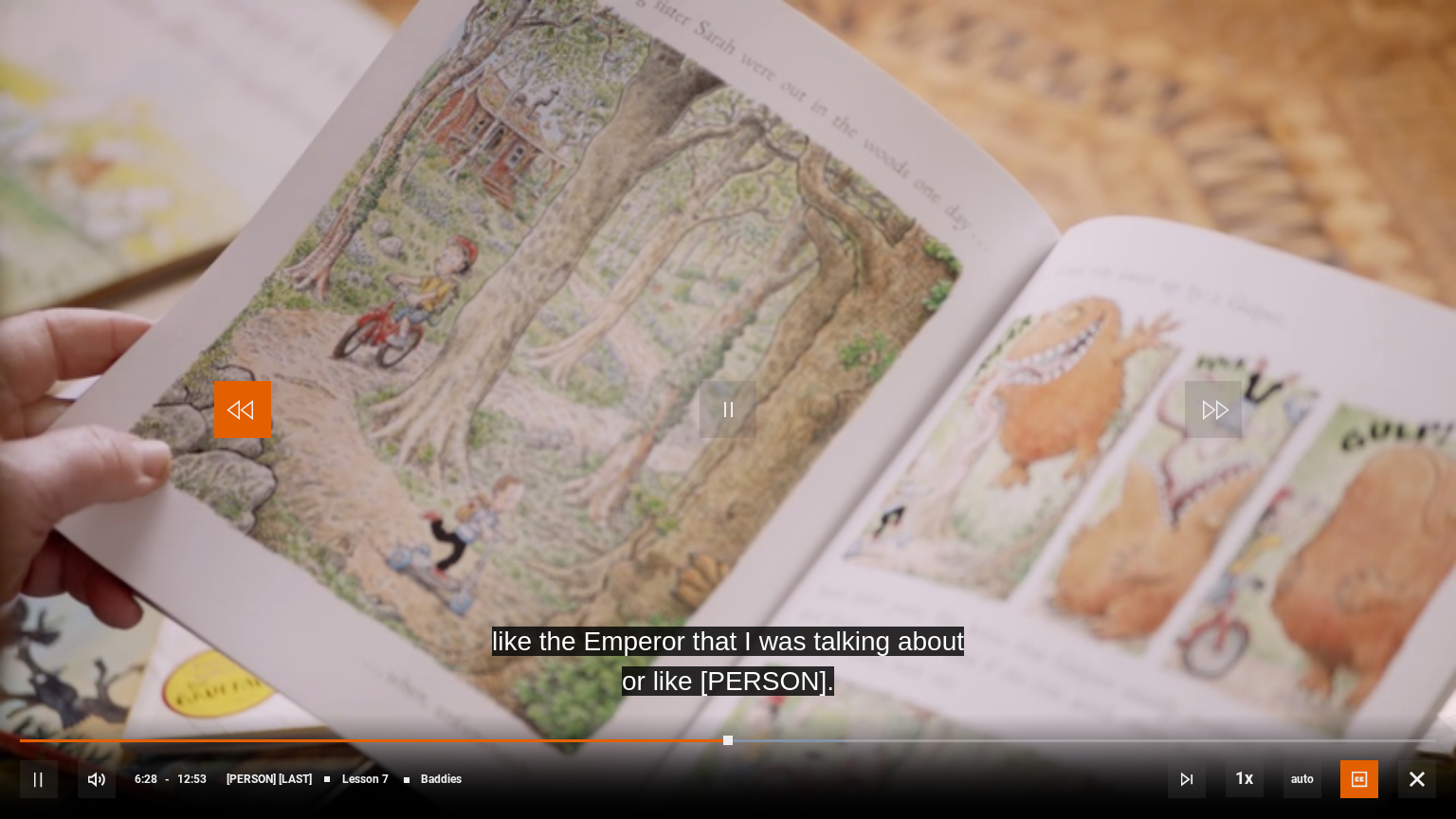 click at bounding box center [243, 410] 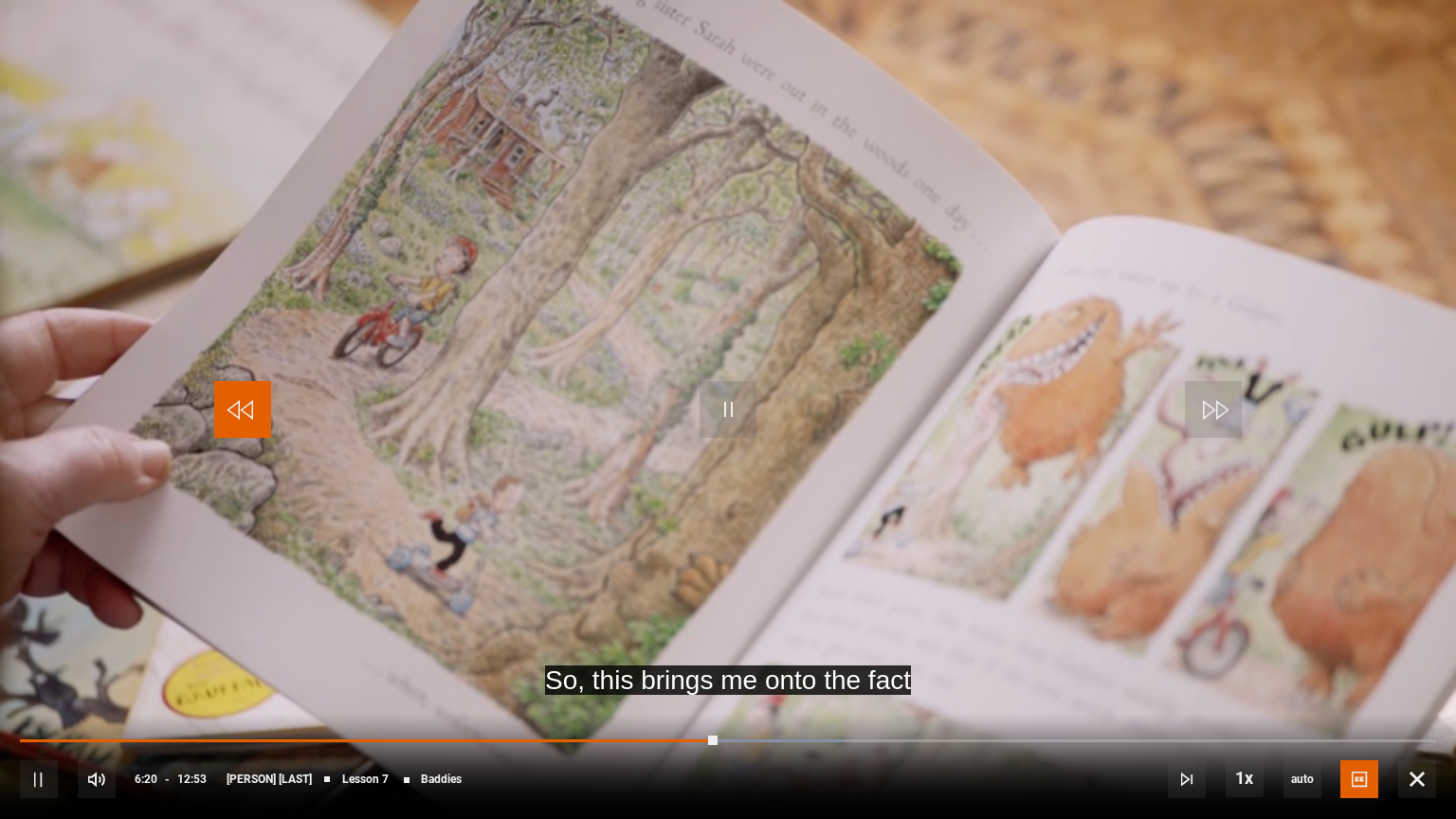 click at bounding box center [243, 410] 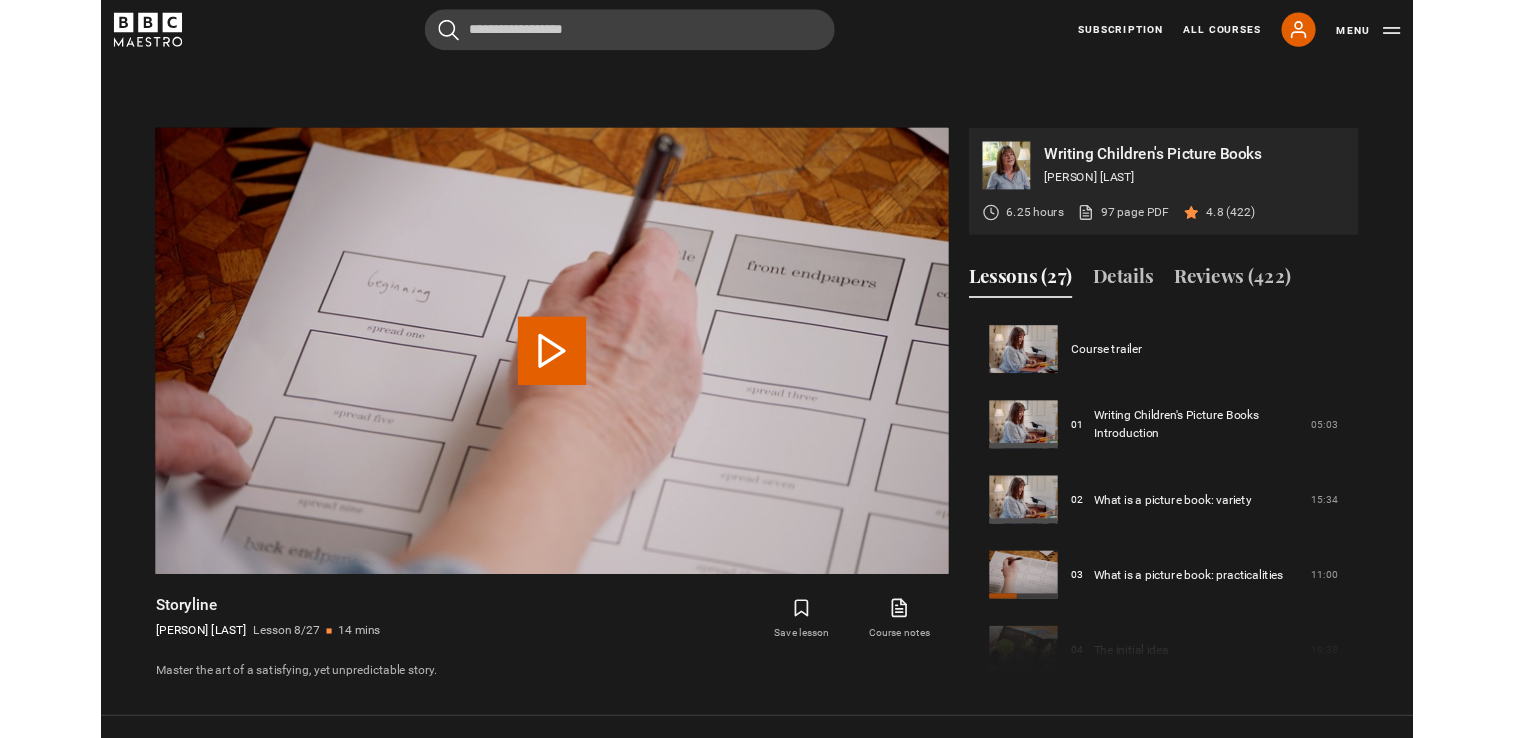 scroll, scrollTop: 874, scrollLeft: 0, axis: vertical 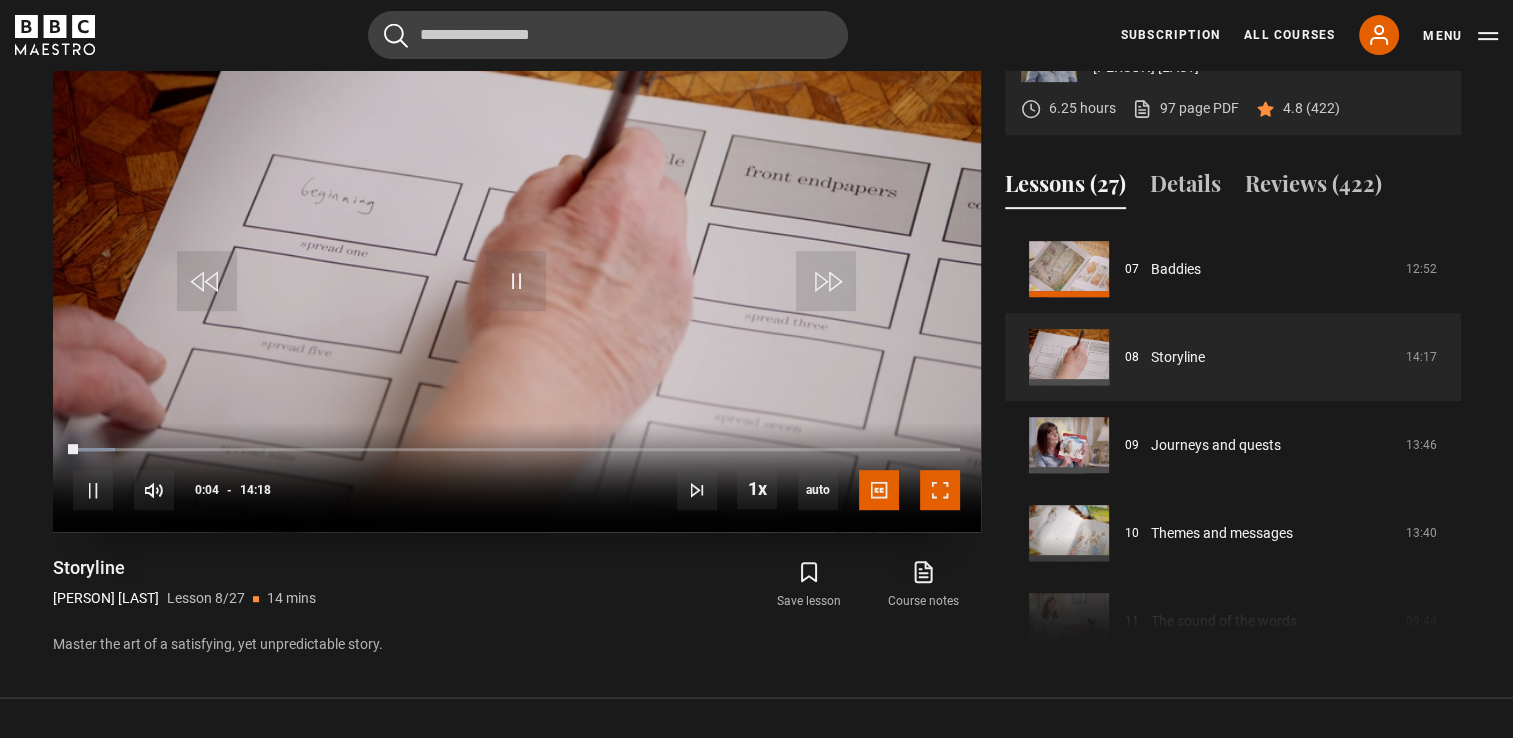 click at bounding box center [940, 490] 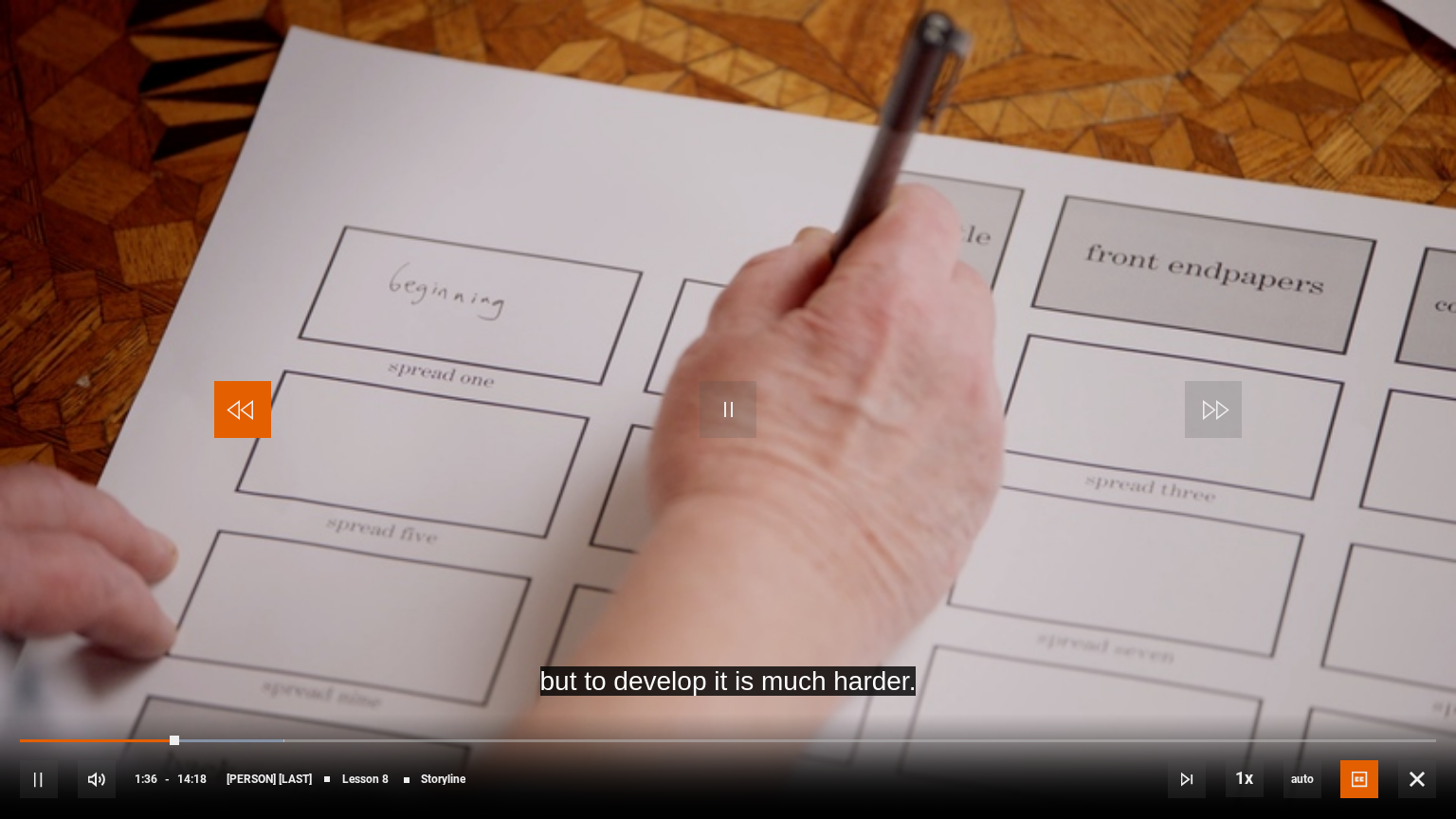 click at bounding box center (243, 410) 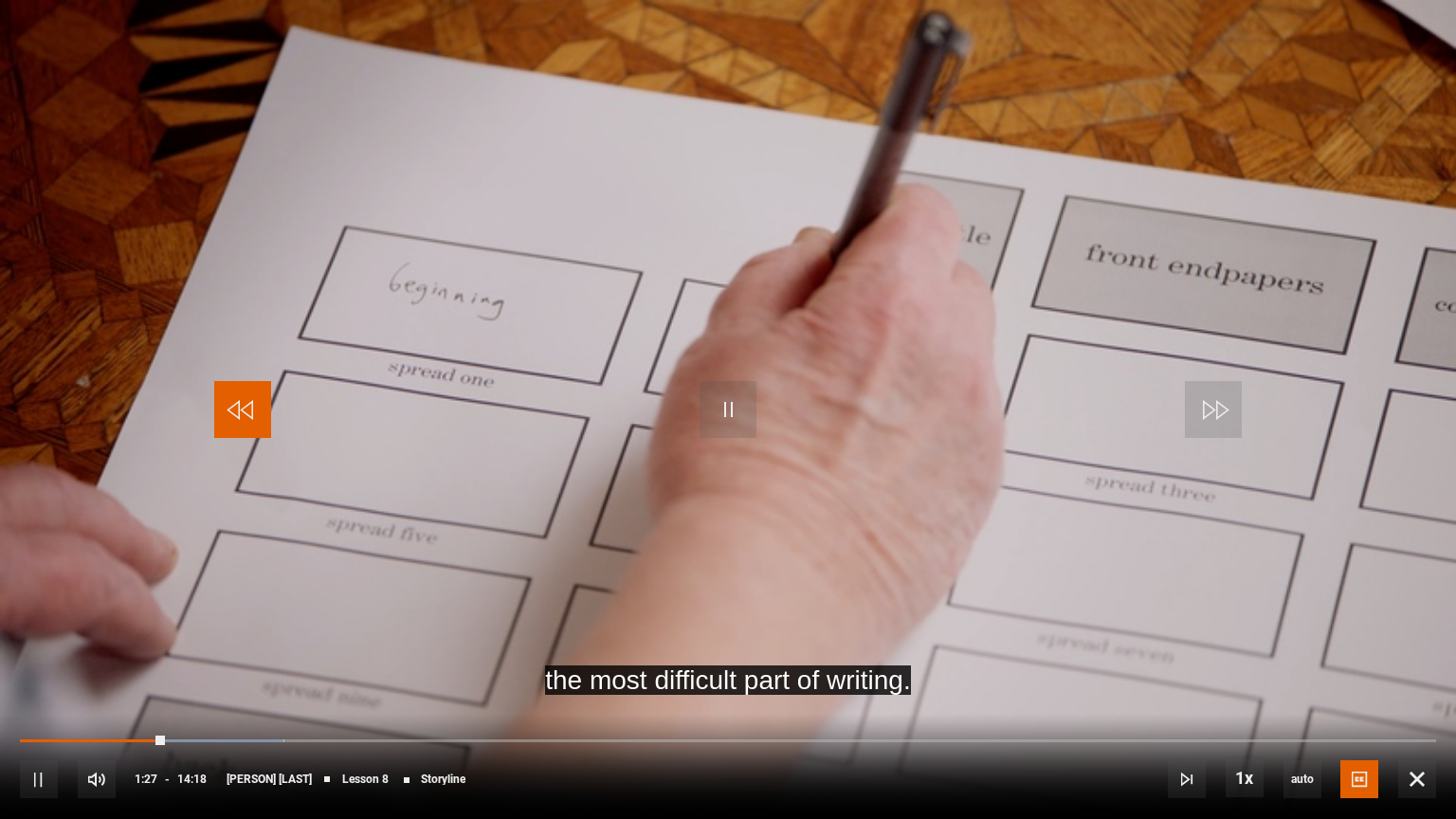 click at bounding box center (243, 410) 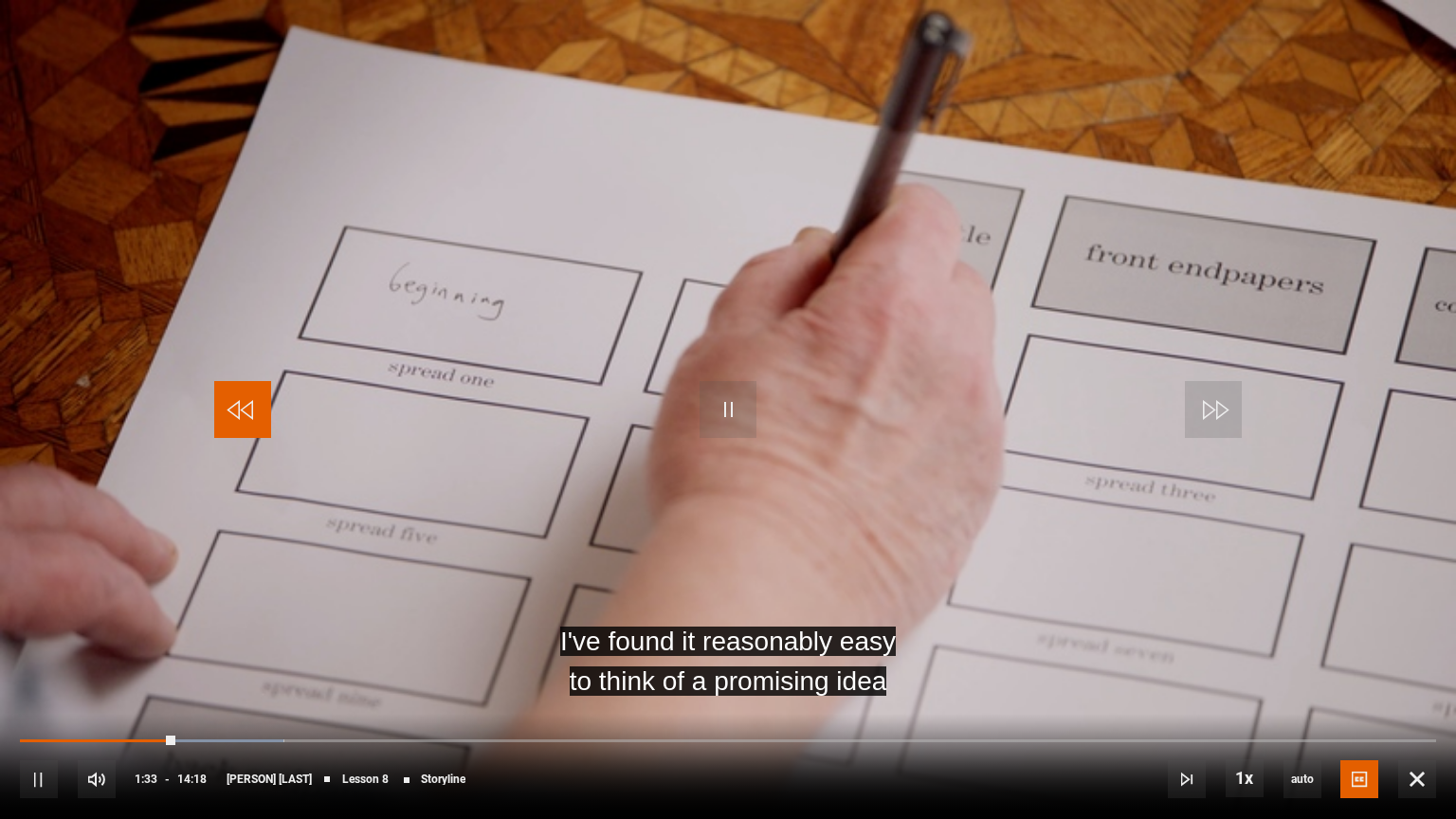 click at bounding box center [243, 410] 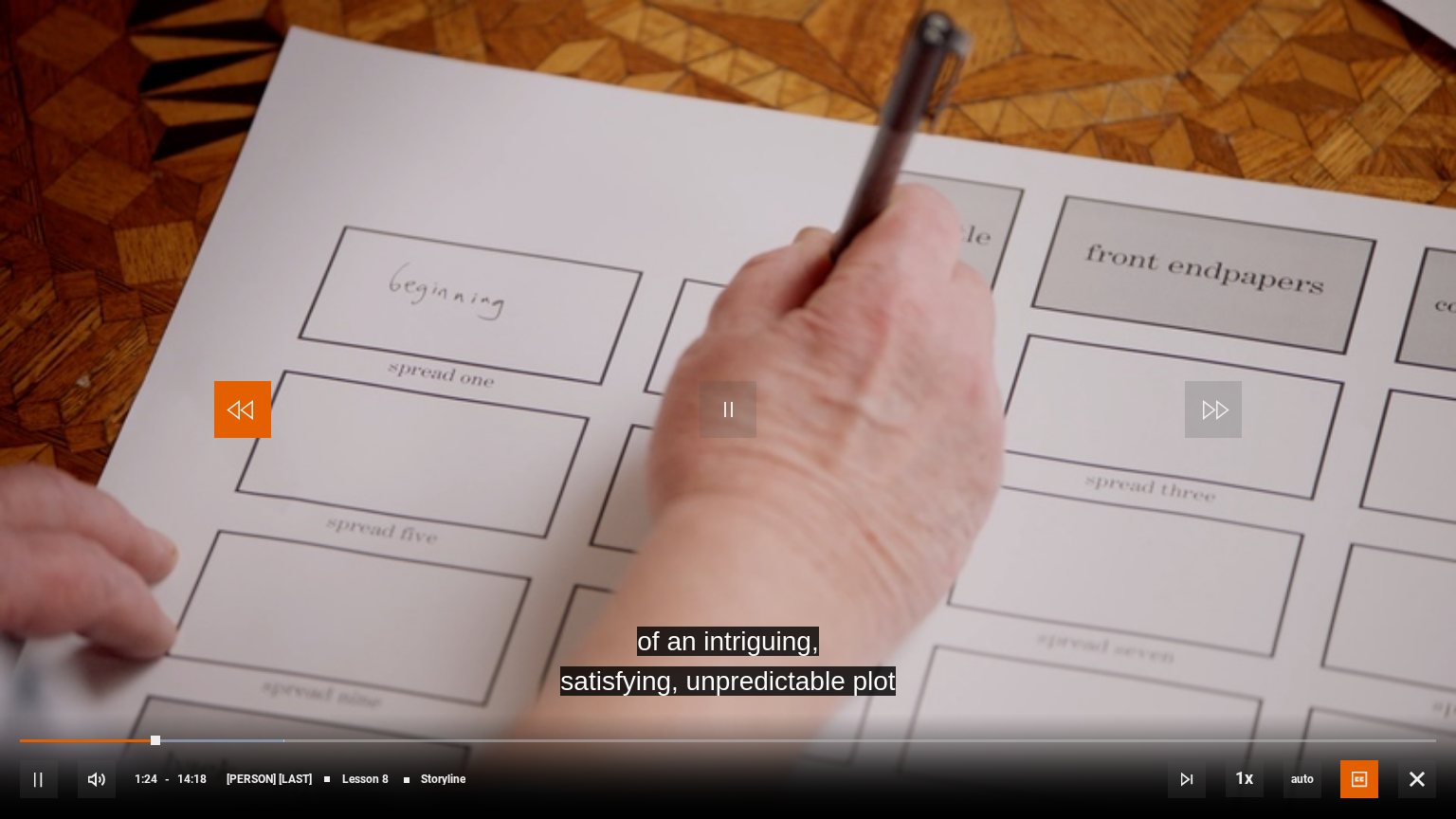 click at bounding box center (243, 410) 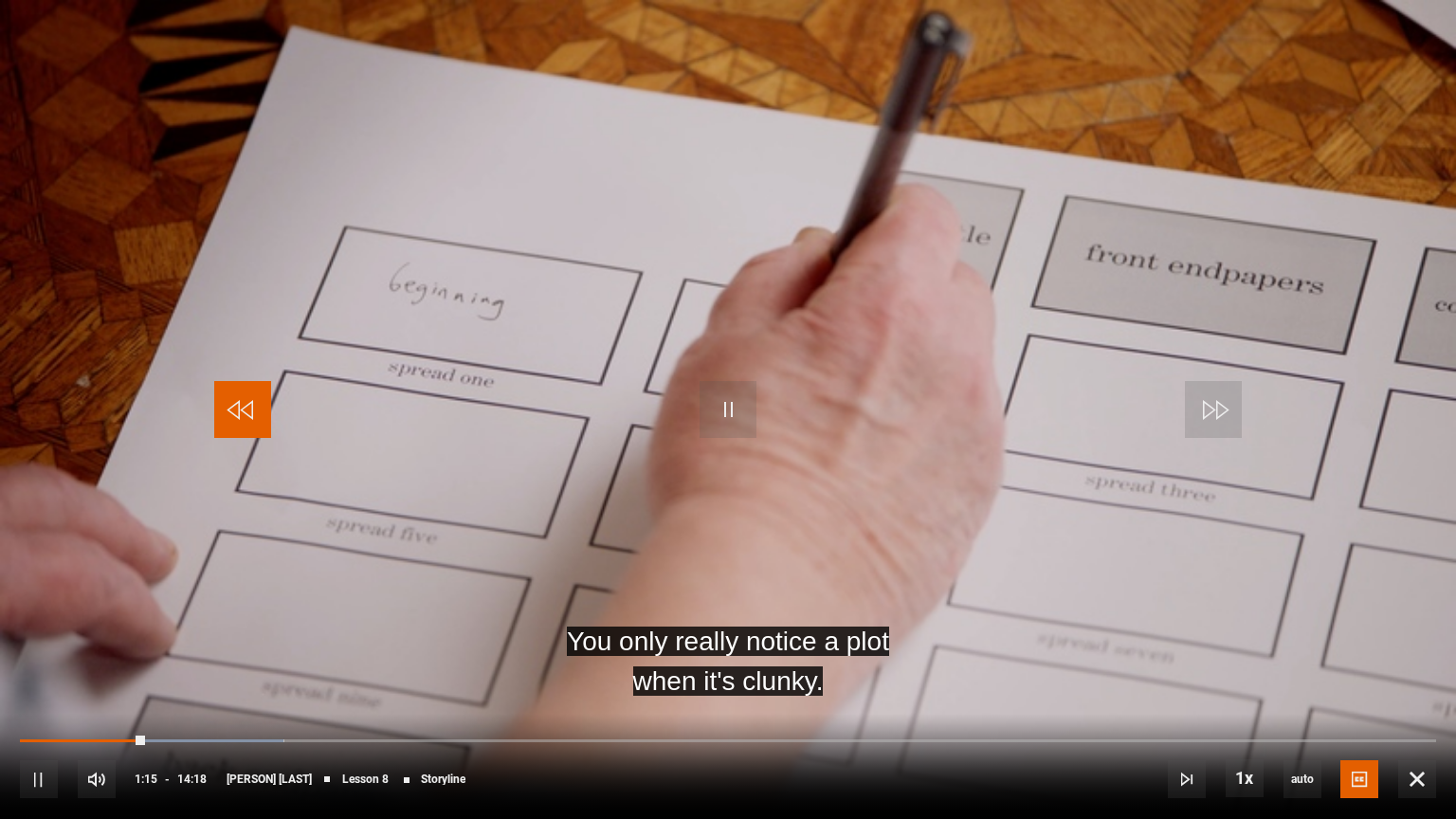click at bounding box center [243, 410] 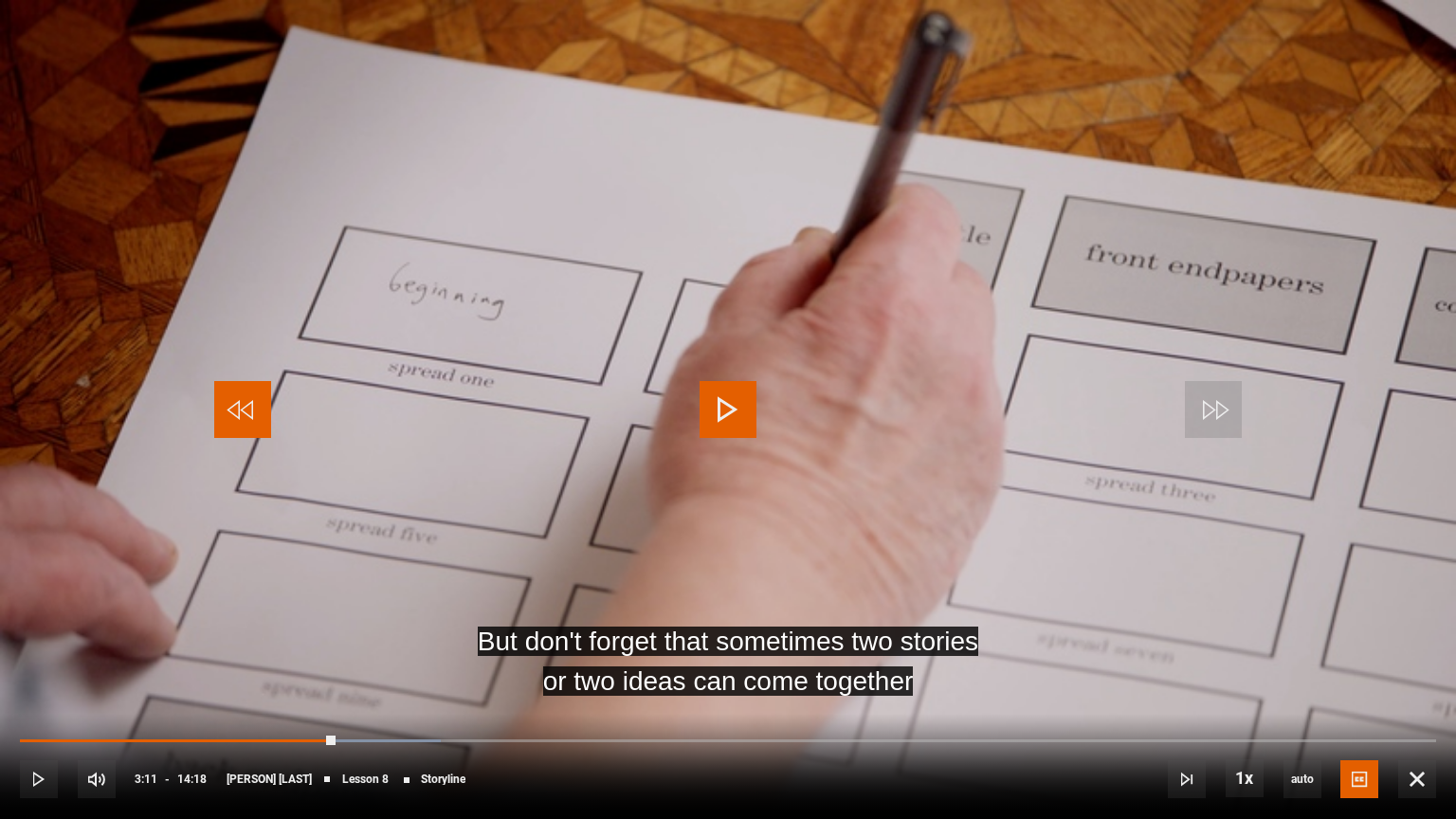 click at bounding box center (243, 410) 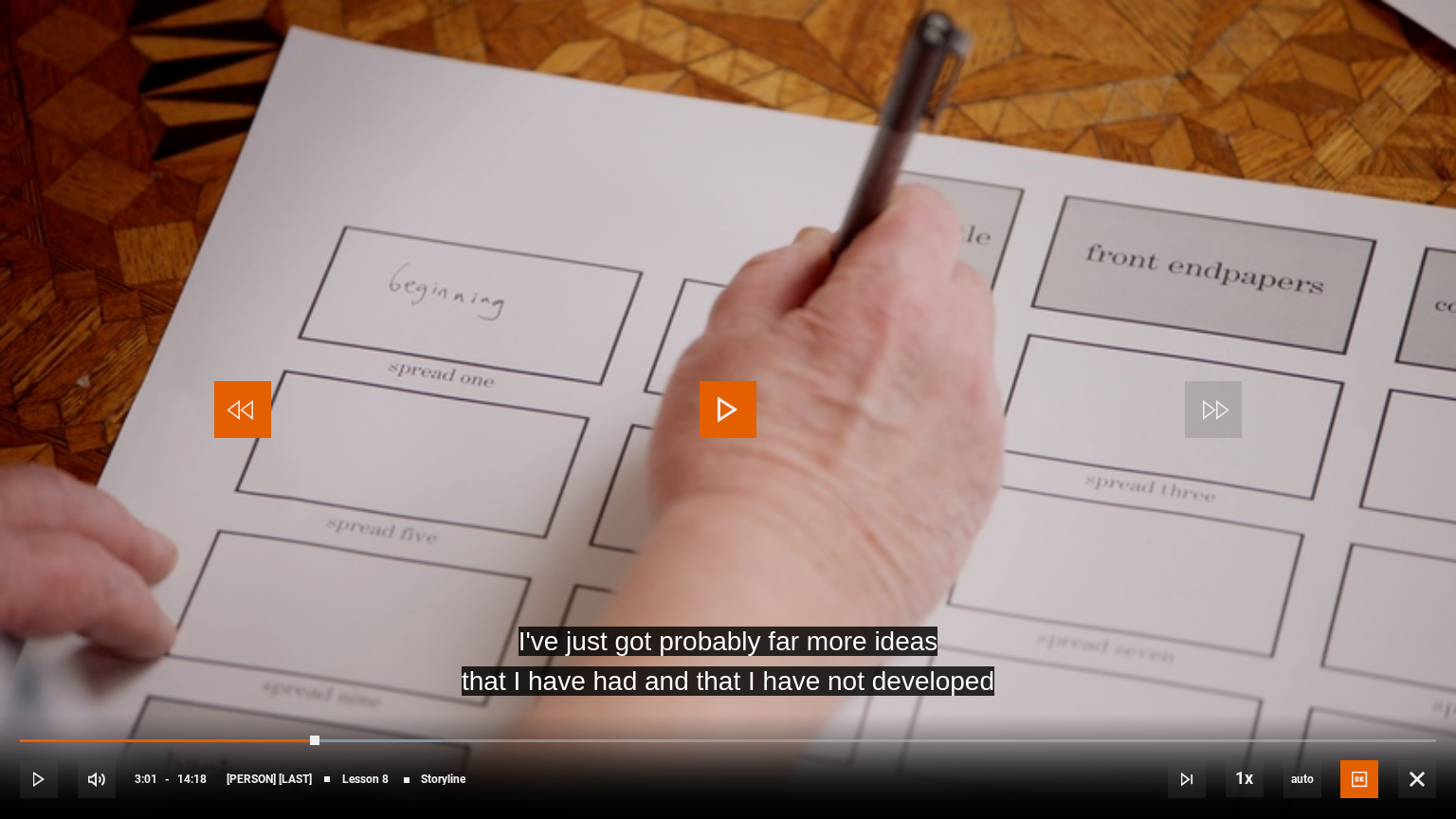 click at bounding box center (243, 410) 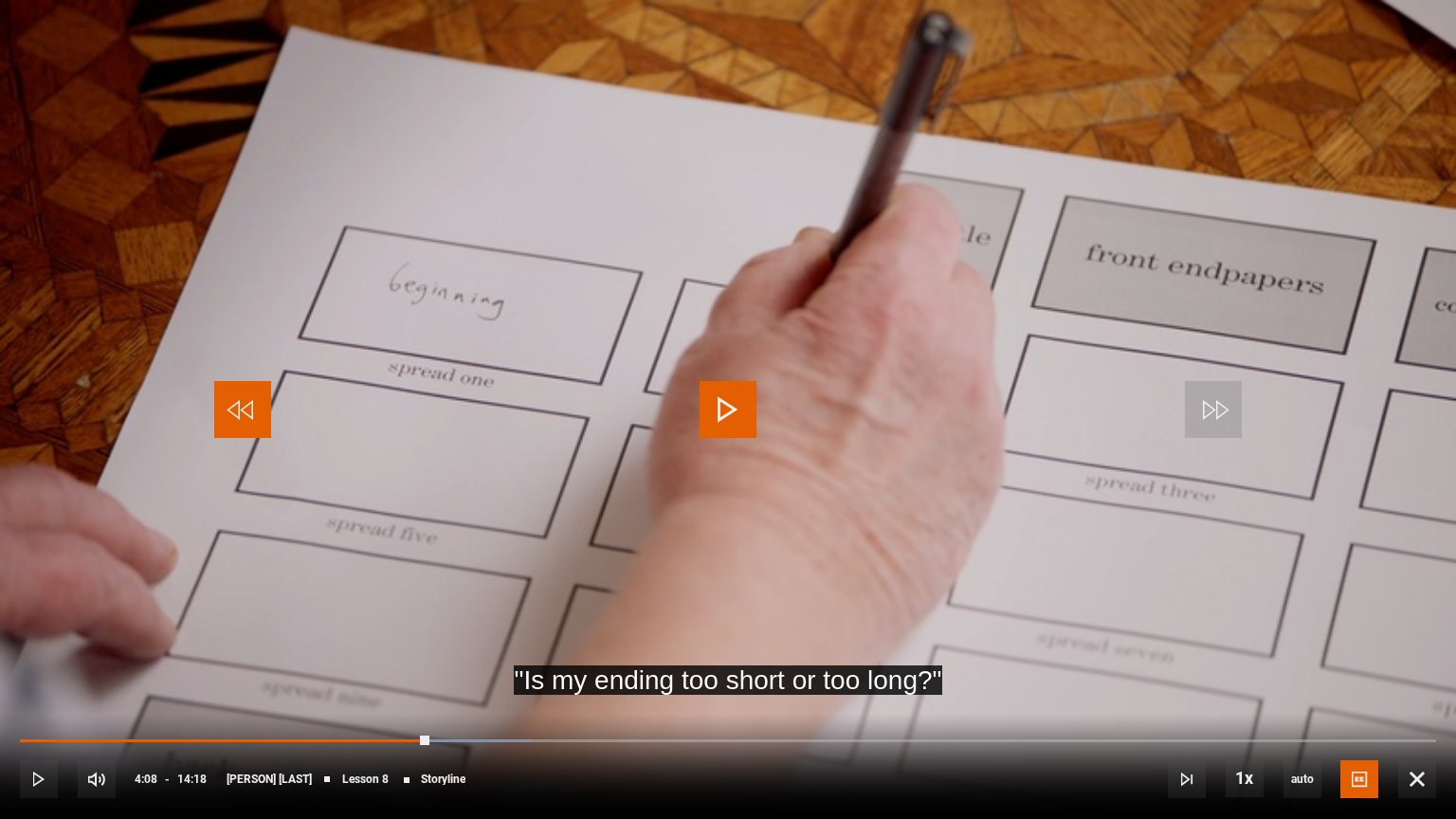 click at bounding box center [243, 410] 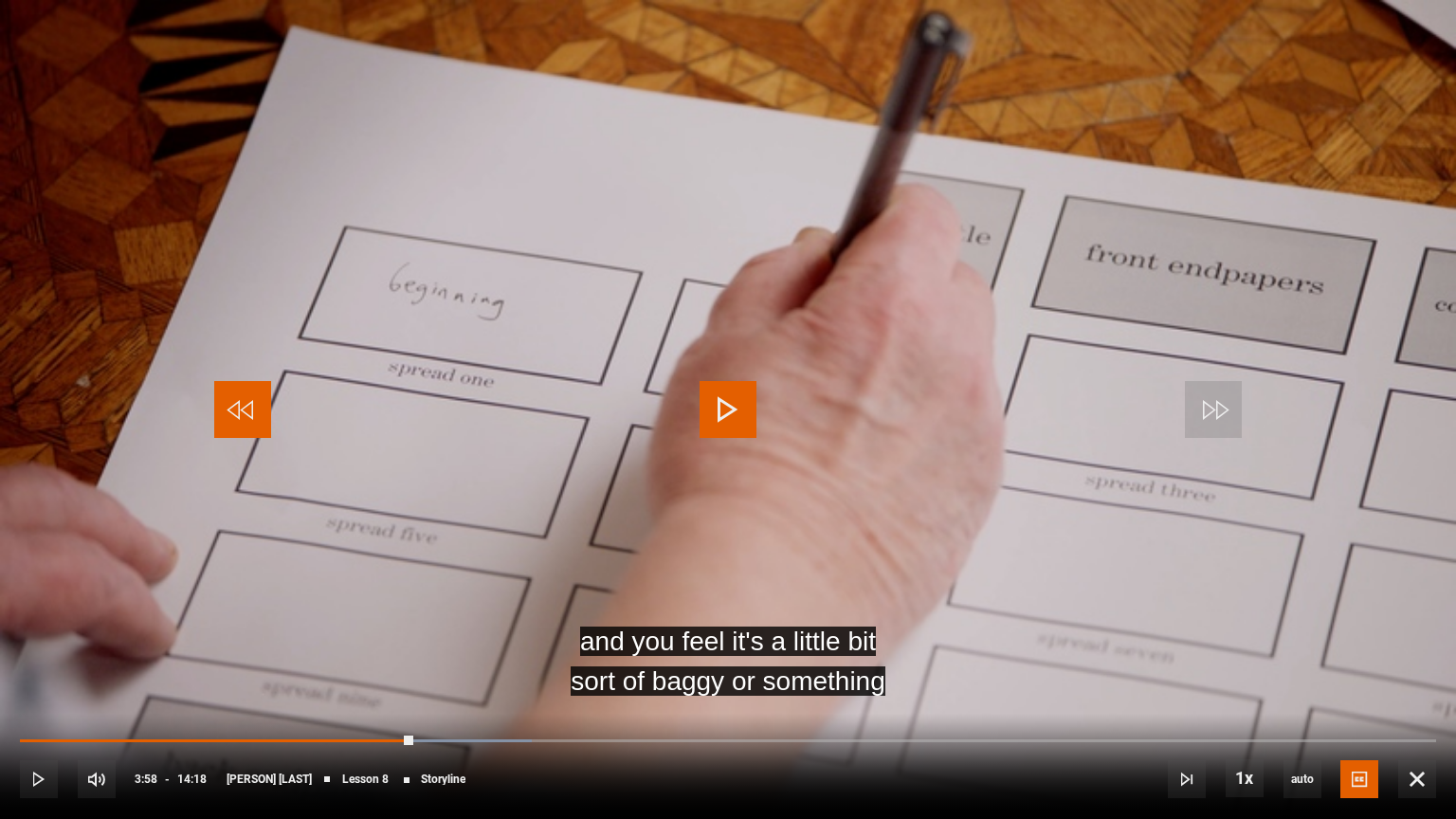 click at bounding box center (243, 410) 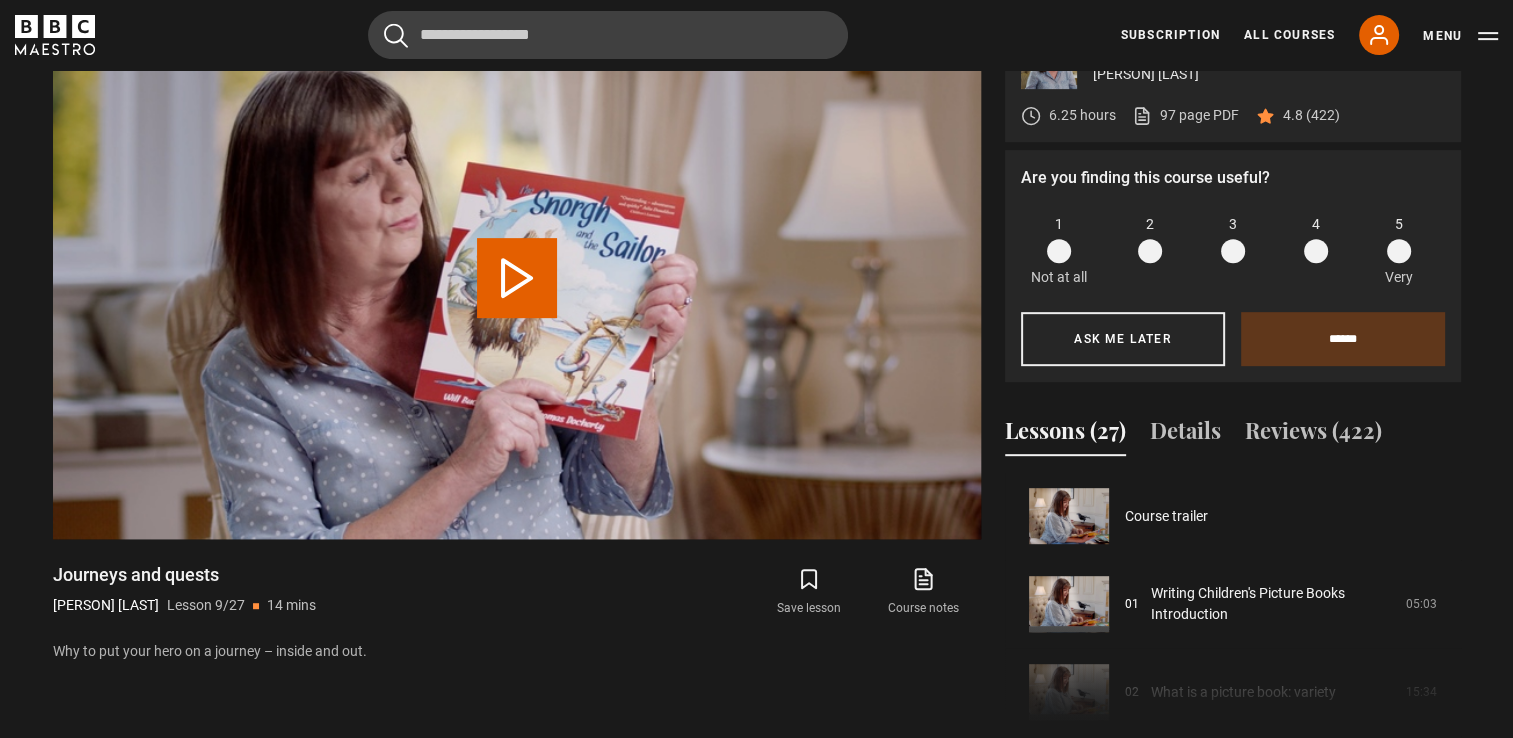 scroll, scrollTop: 867, scrollLeft: 0, axis: vertical 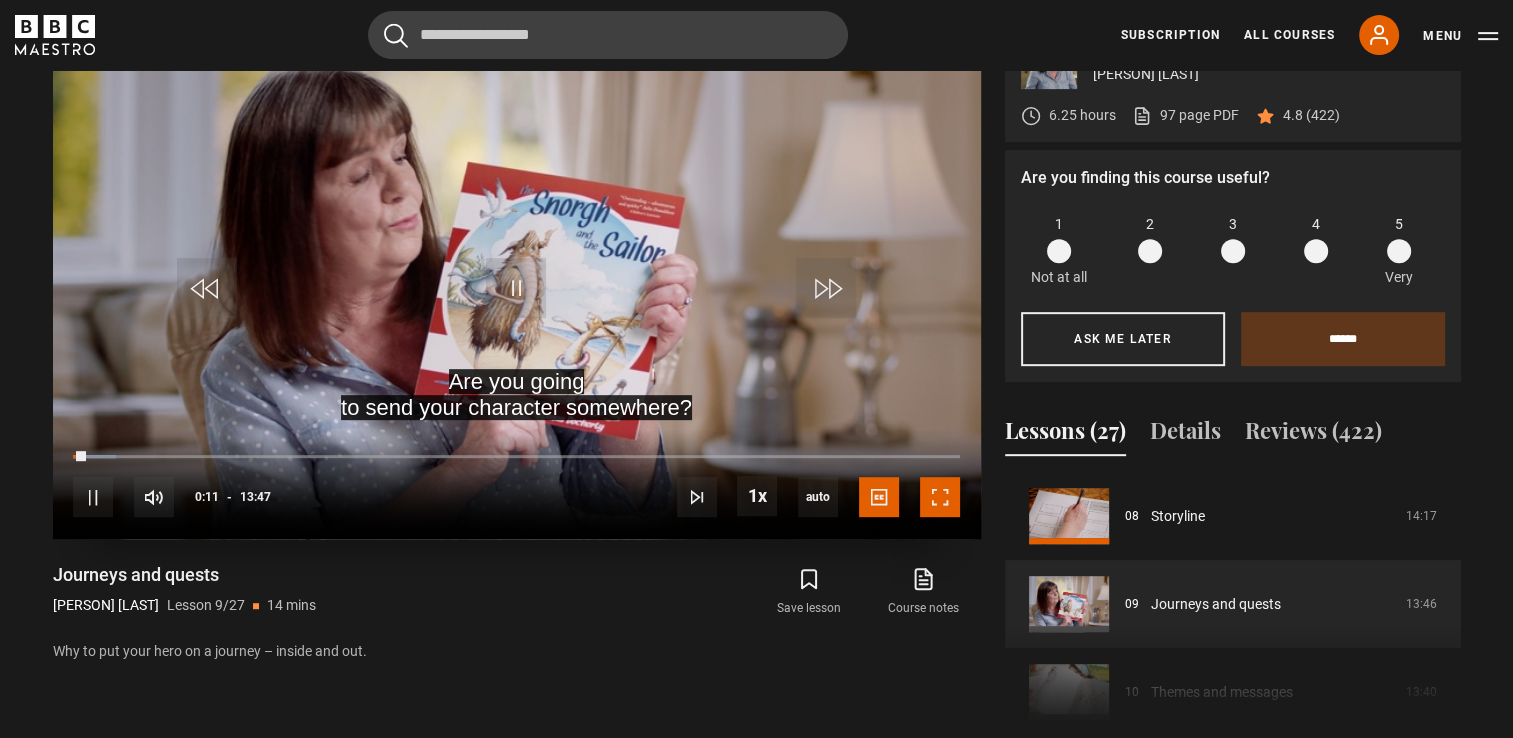 click at bounding box center [940, 497] 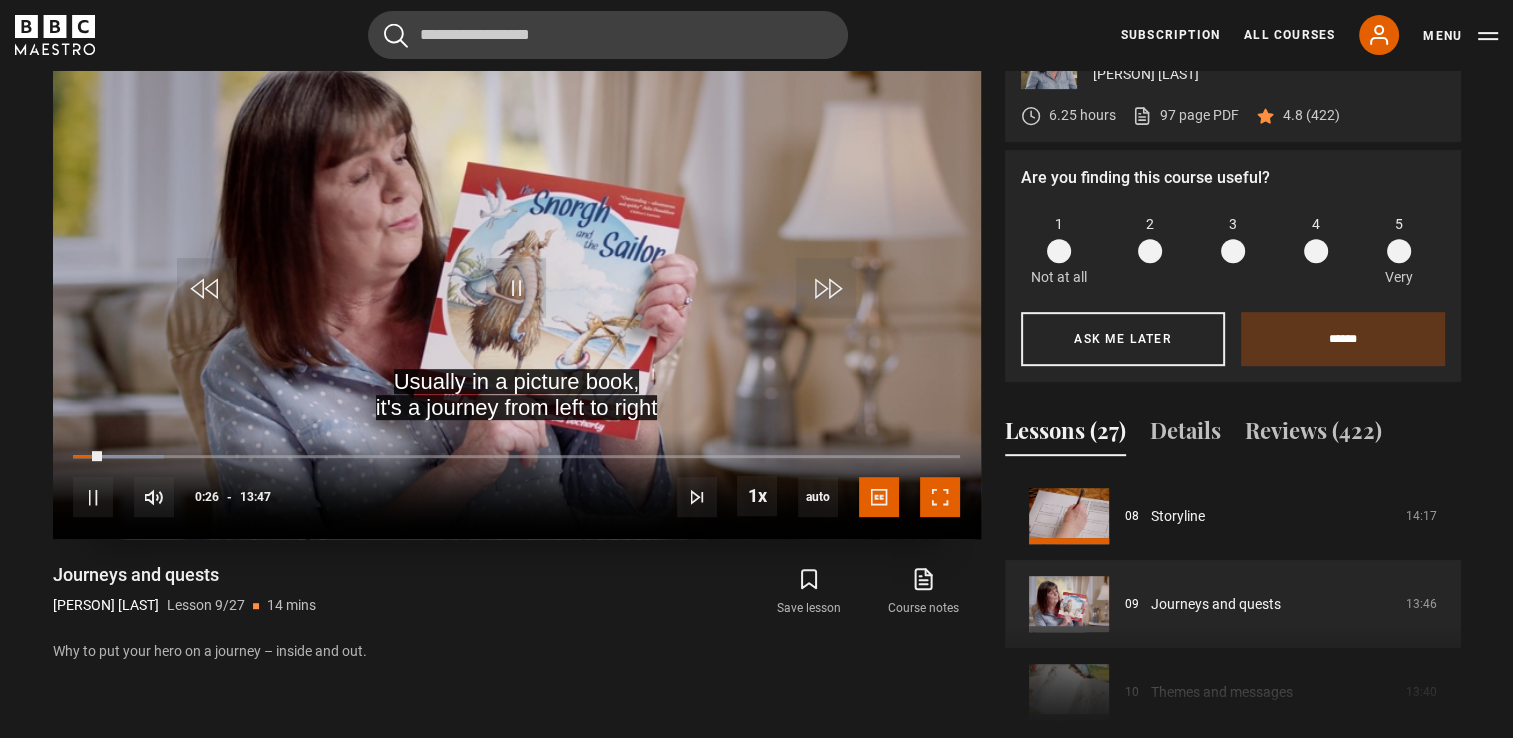 click at bounding box center (940, 497) 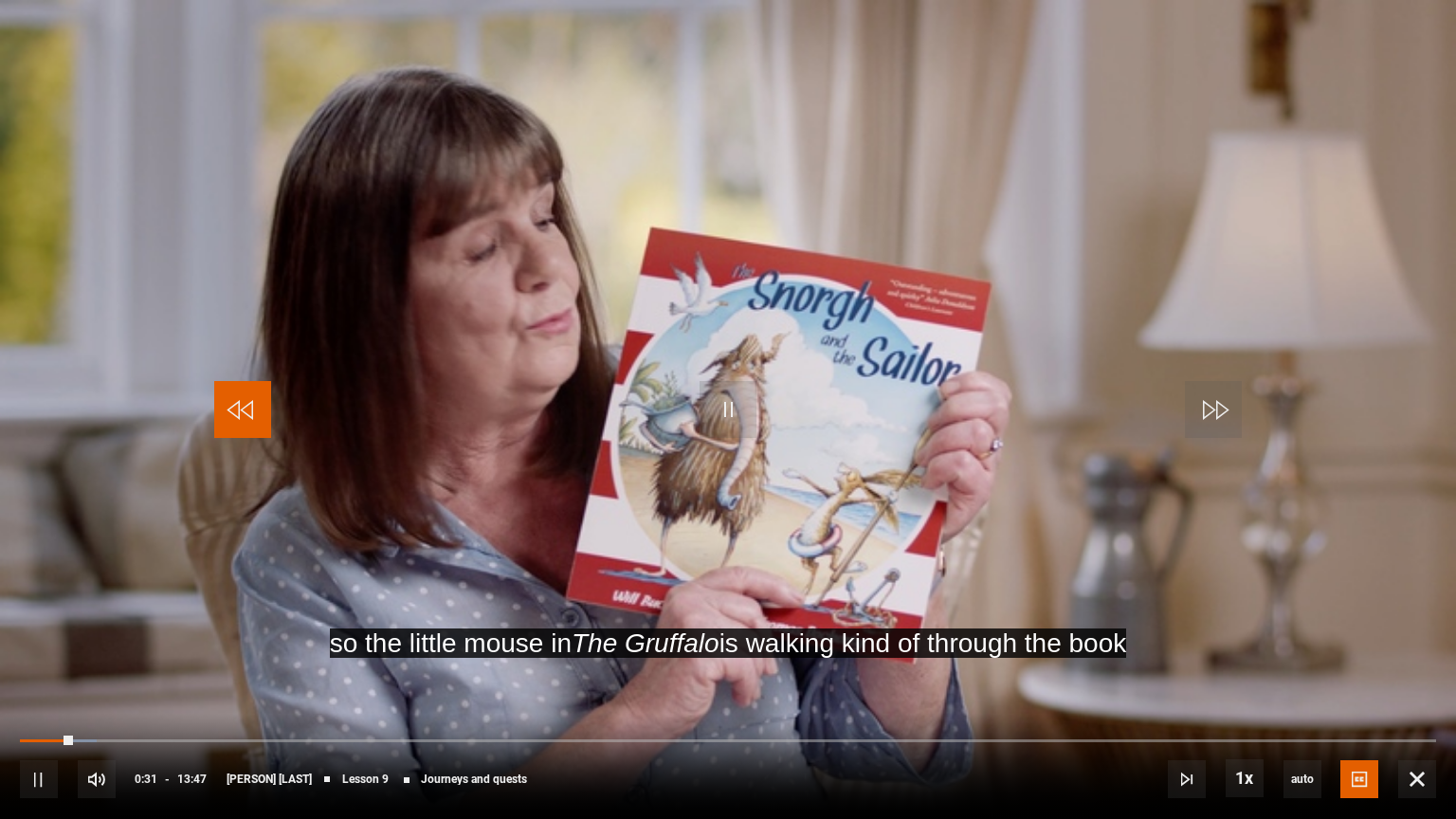 click at bounding box center [243, 410] 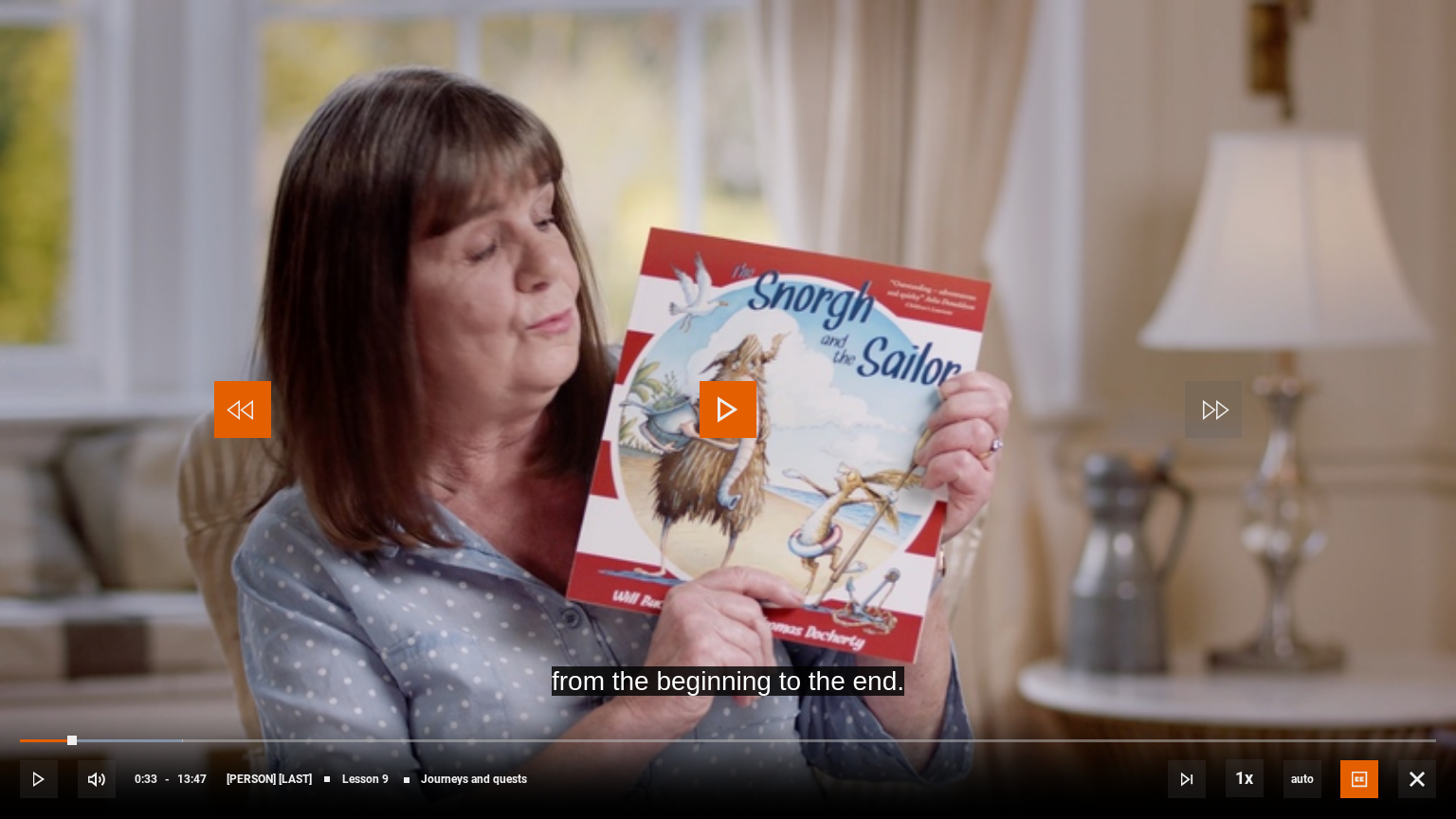 click at bounding box center (243, 410) 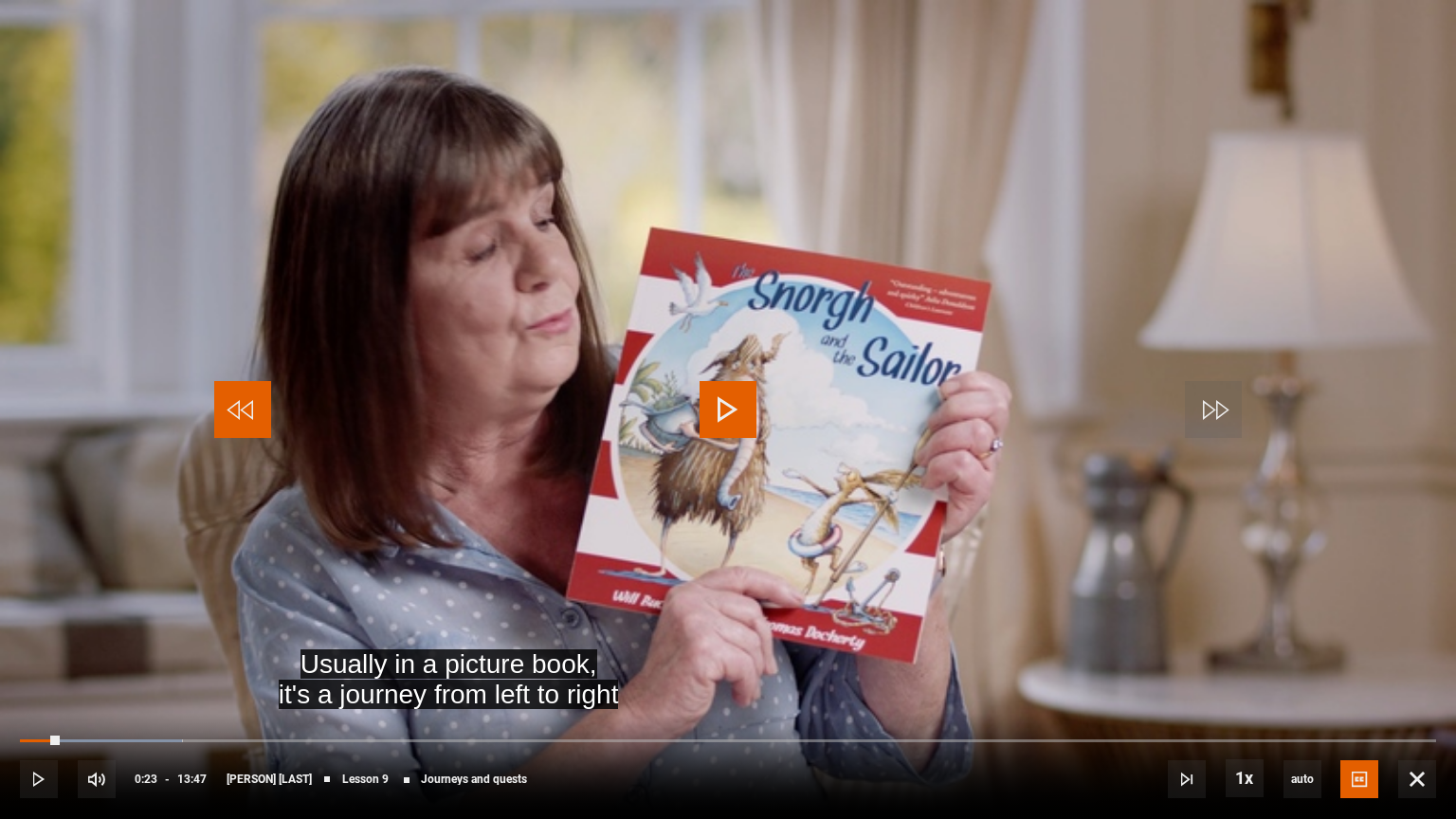 click at bounding box center [243, 410] 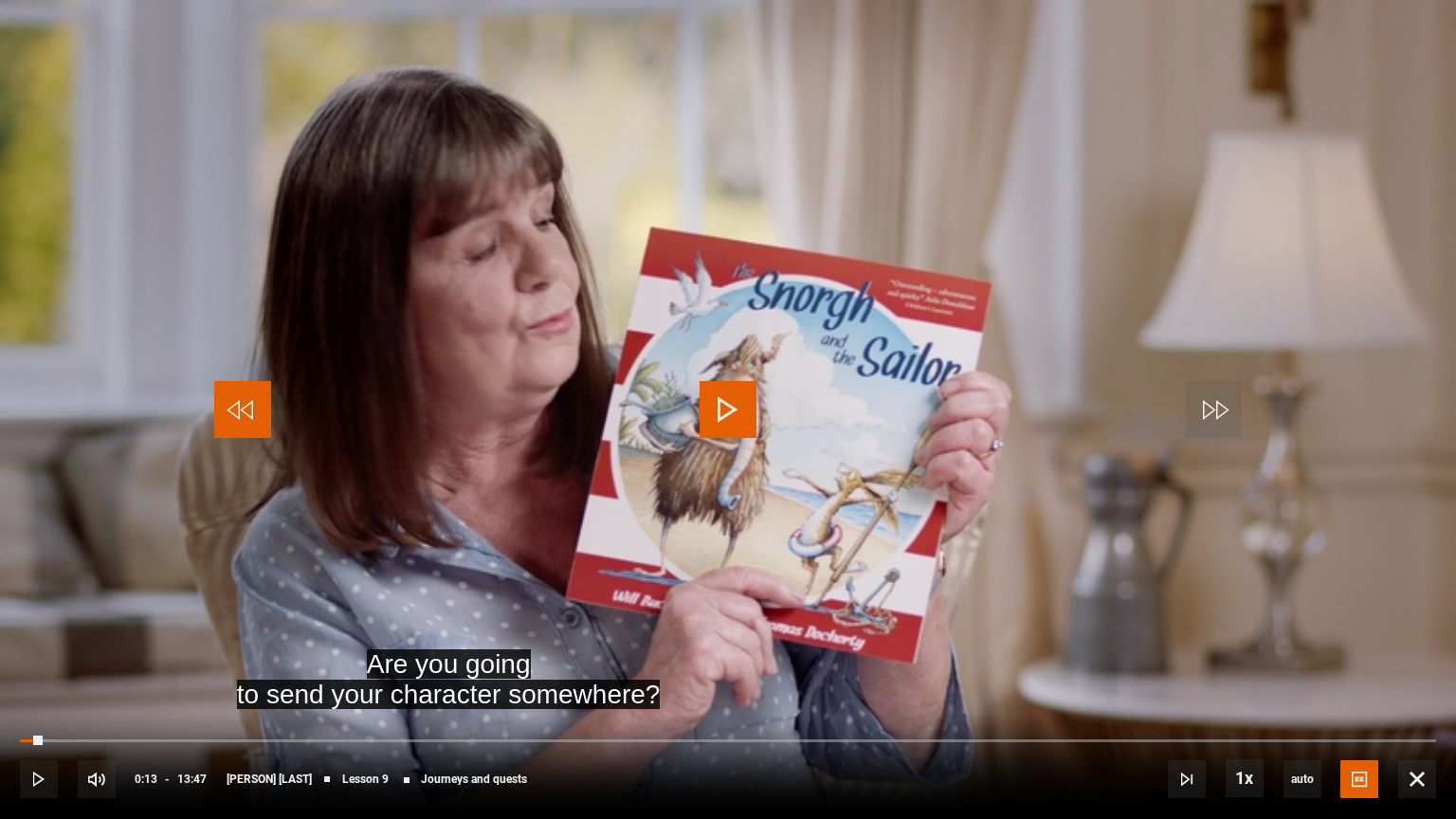 click at bounding box center (243, 410) 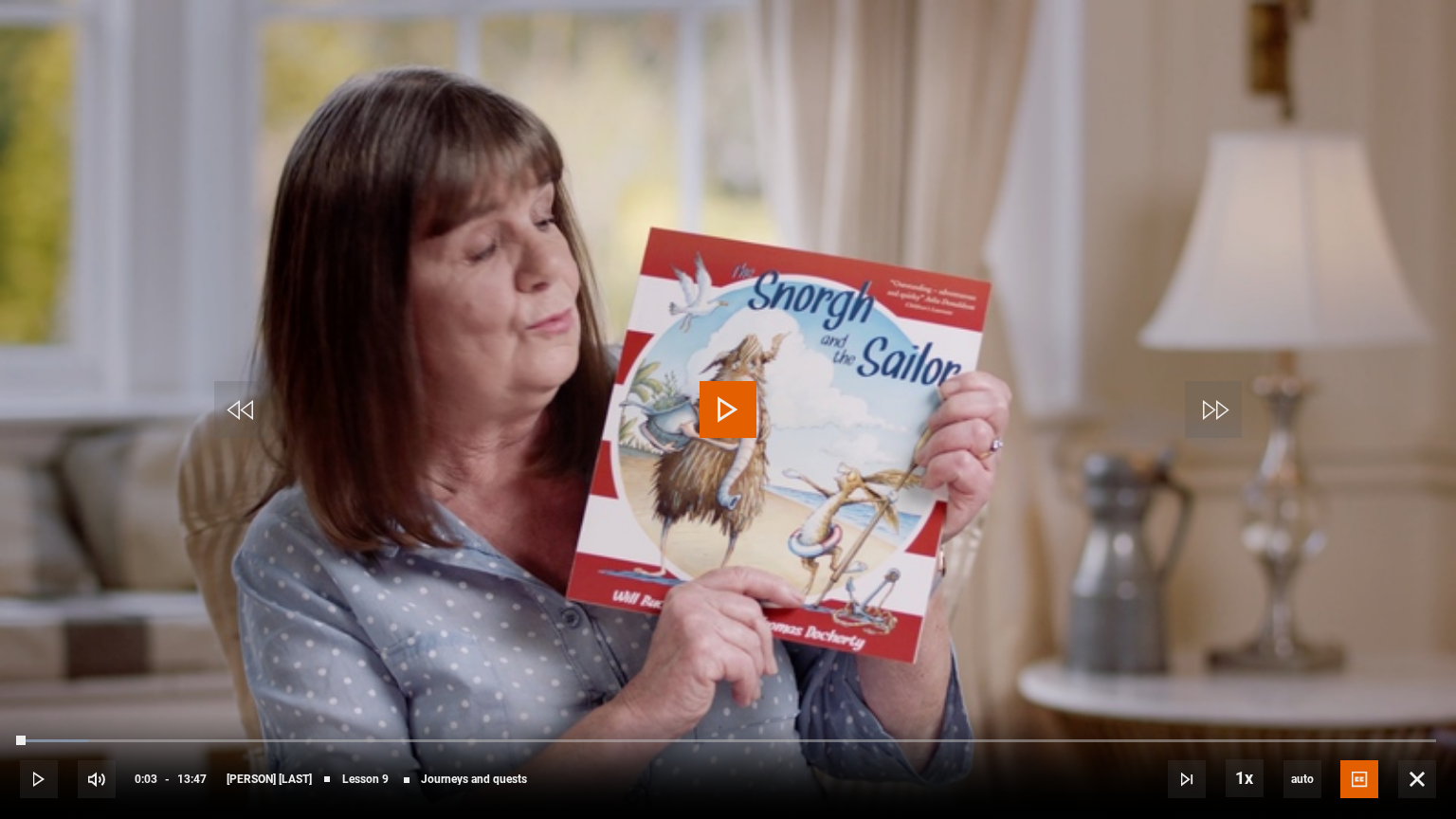 click at bounding box center [728, 410] 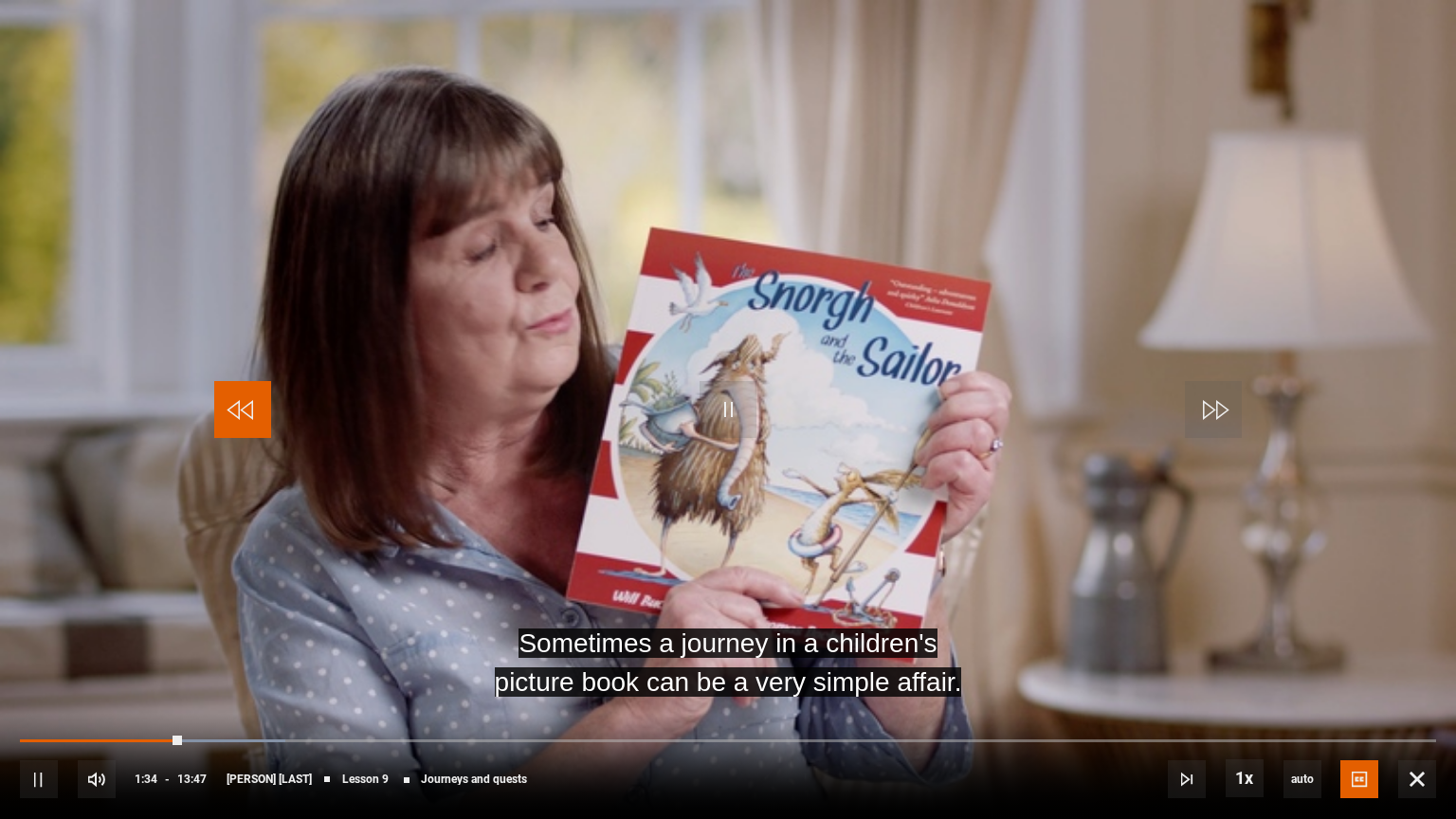 click at bounding box center [243, 410] 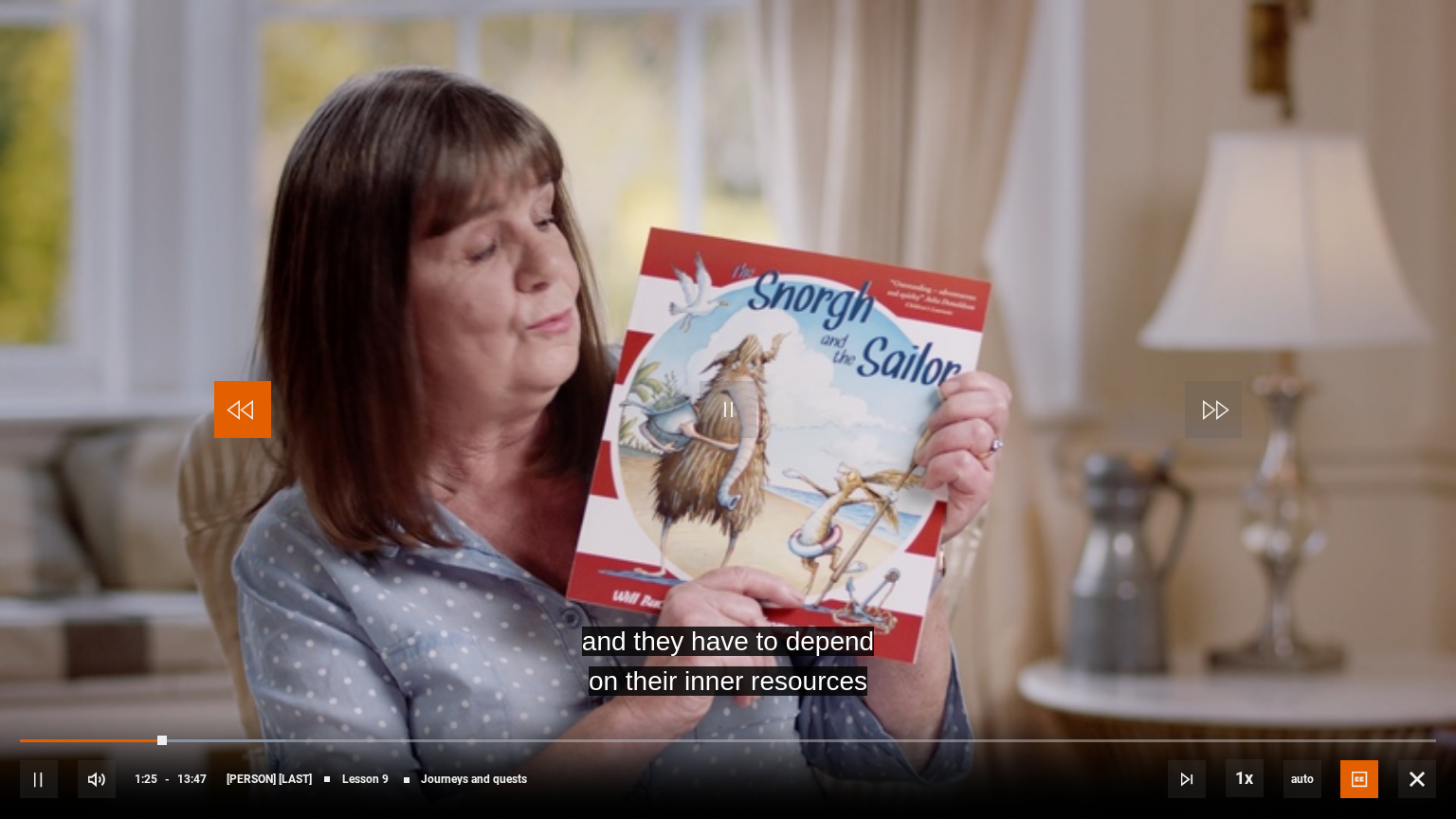 click at bounding box center [243, 410] 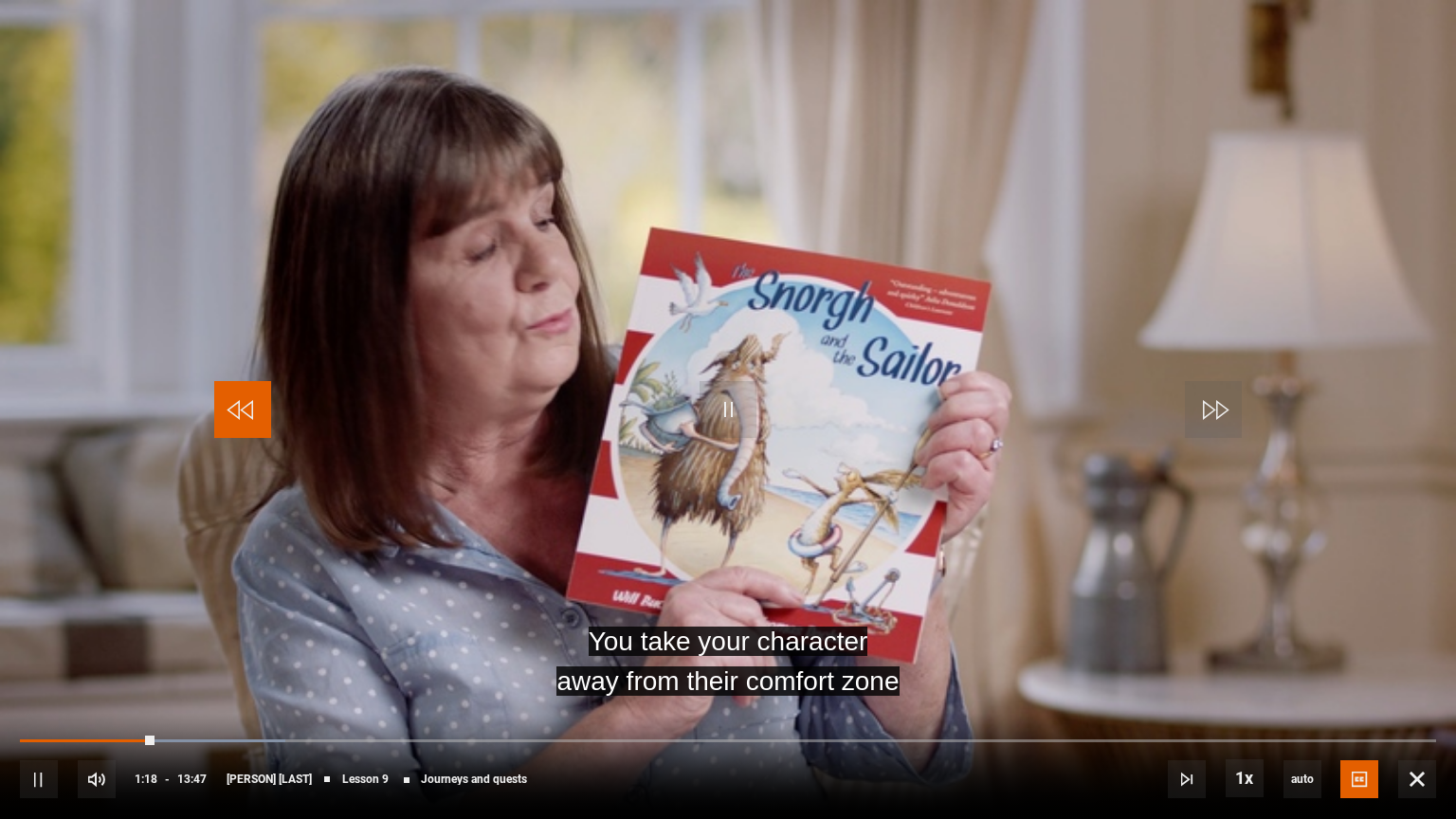 click at bounding box center (243, 410) 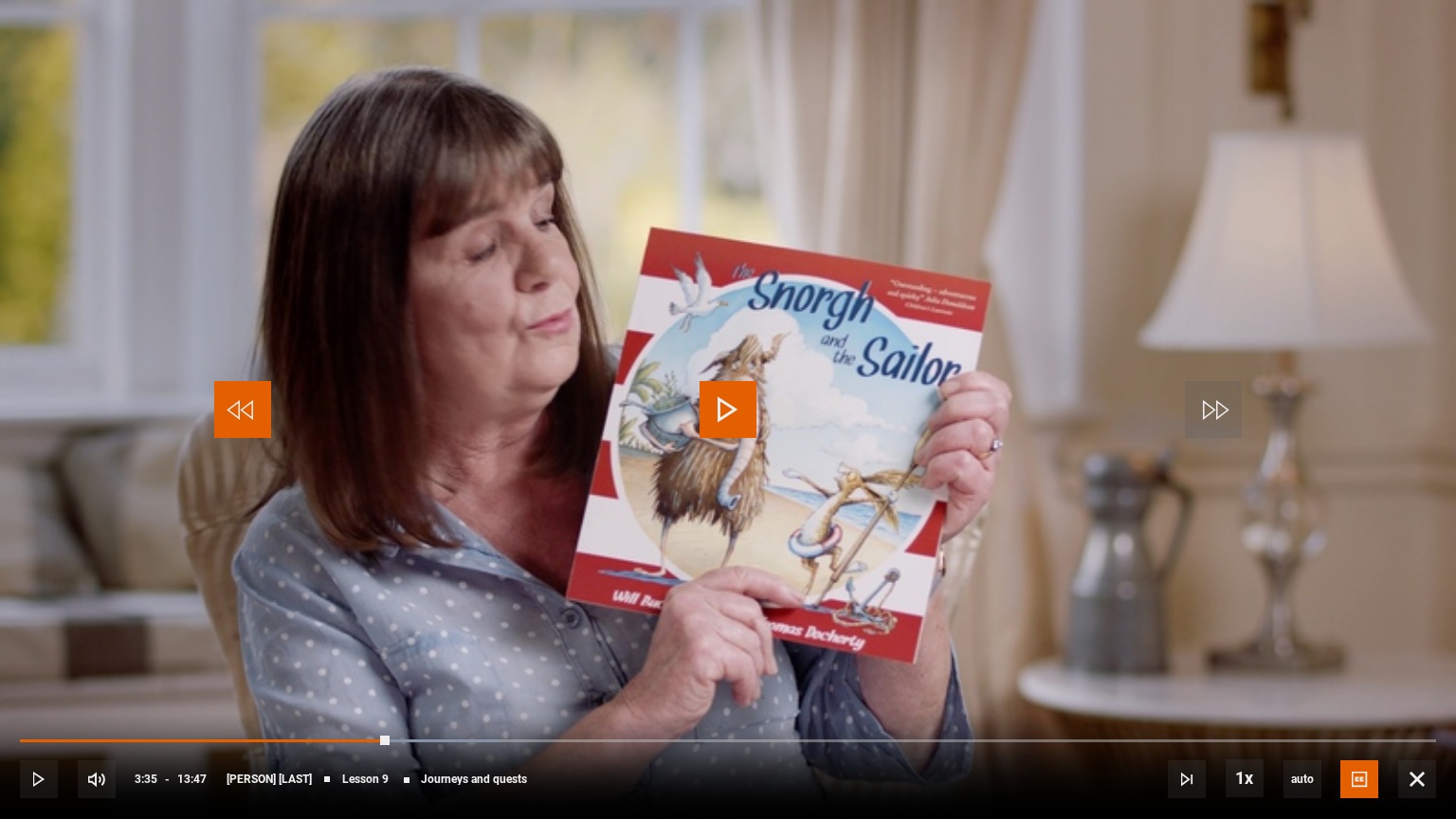 click at bounding box center [243, 410] 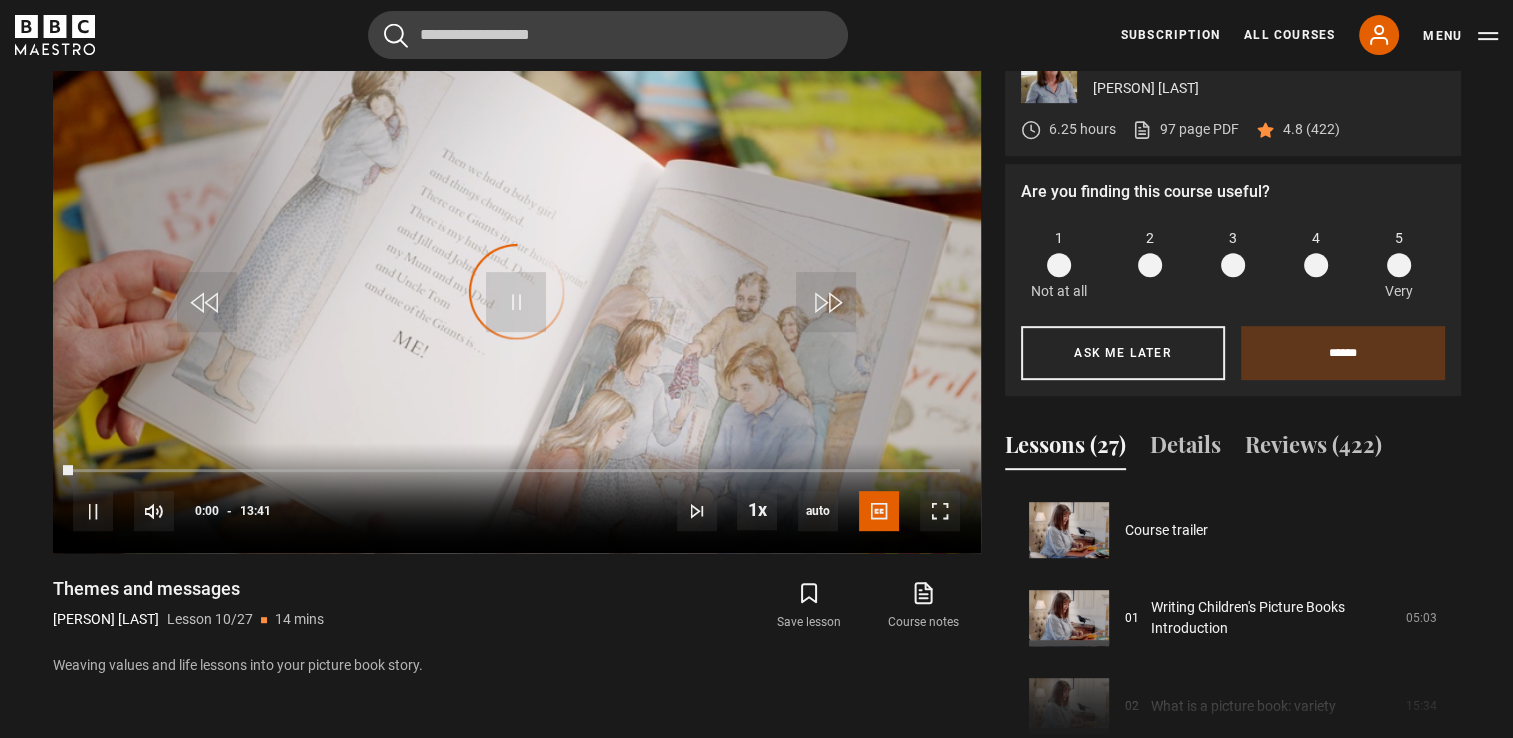 scroll, scrollTop: 867, scrollLeft: 0, axis: vertical 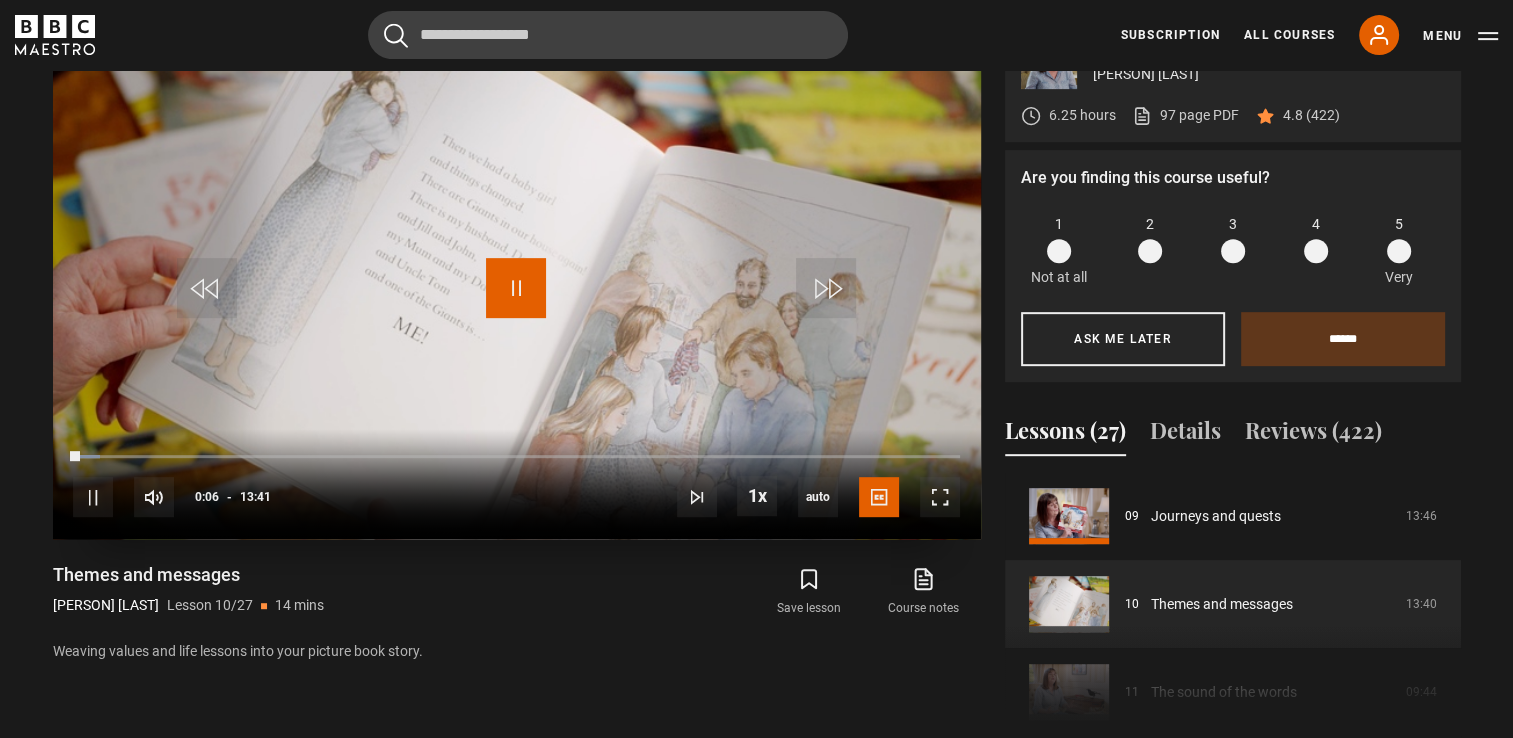 click at bounding box center (516, 288) 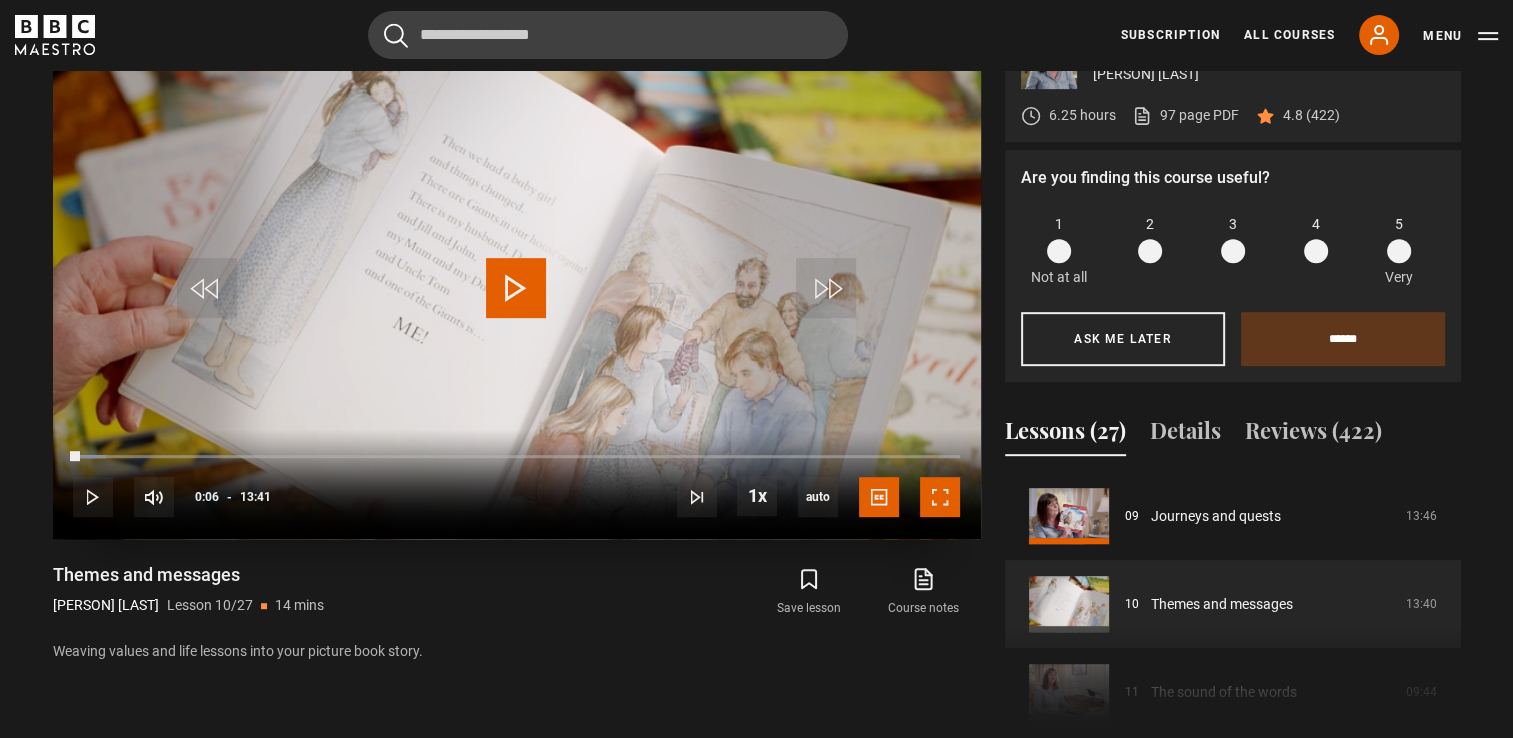 click at bounding box center (940, 497) 